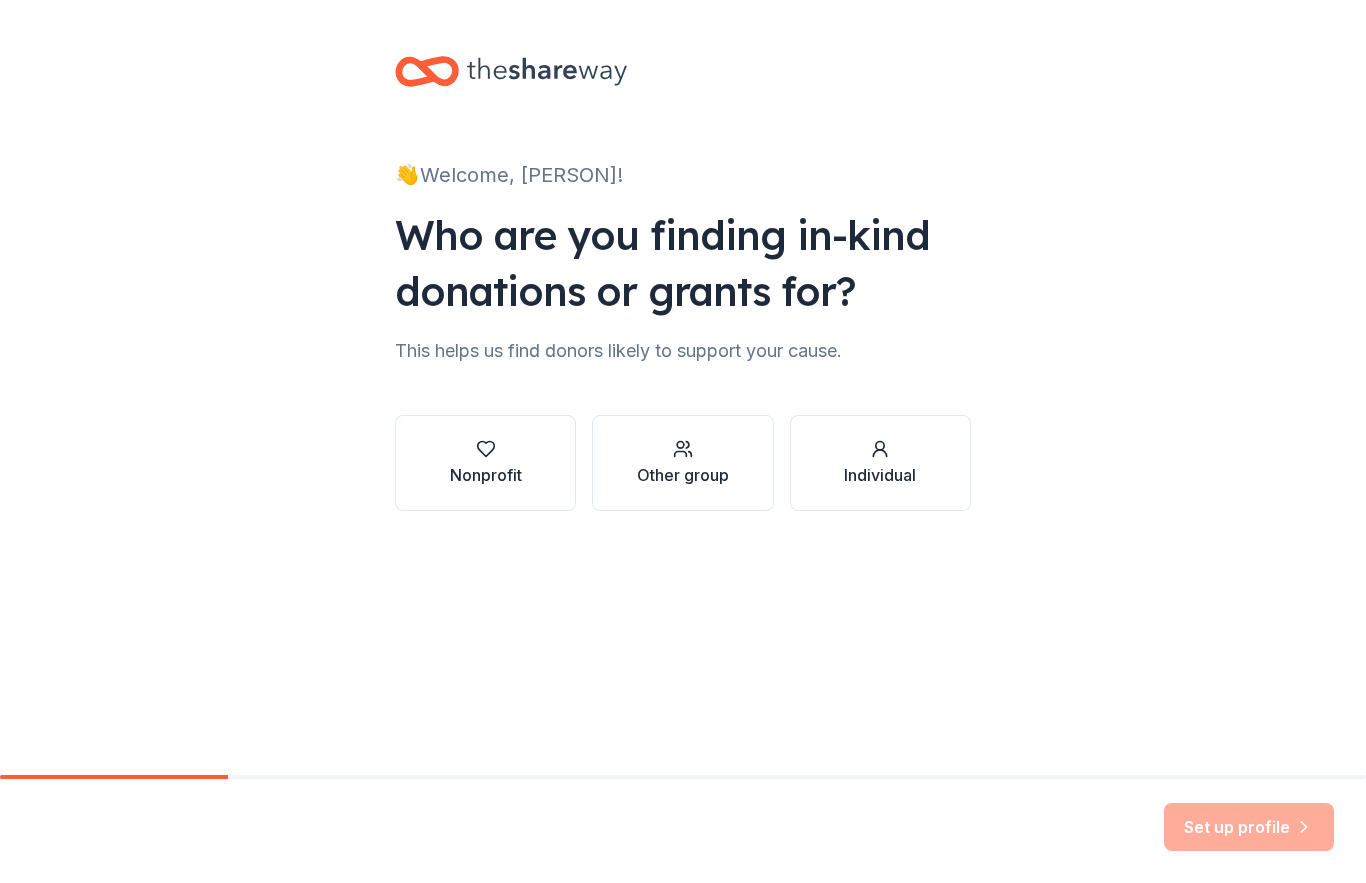 scroll, scrollTop: 0, scrollLeft: 0, axis: both 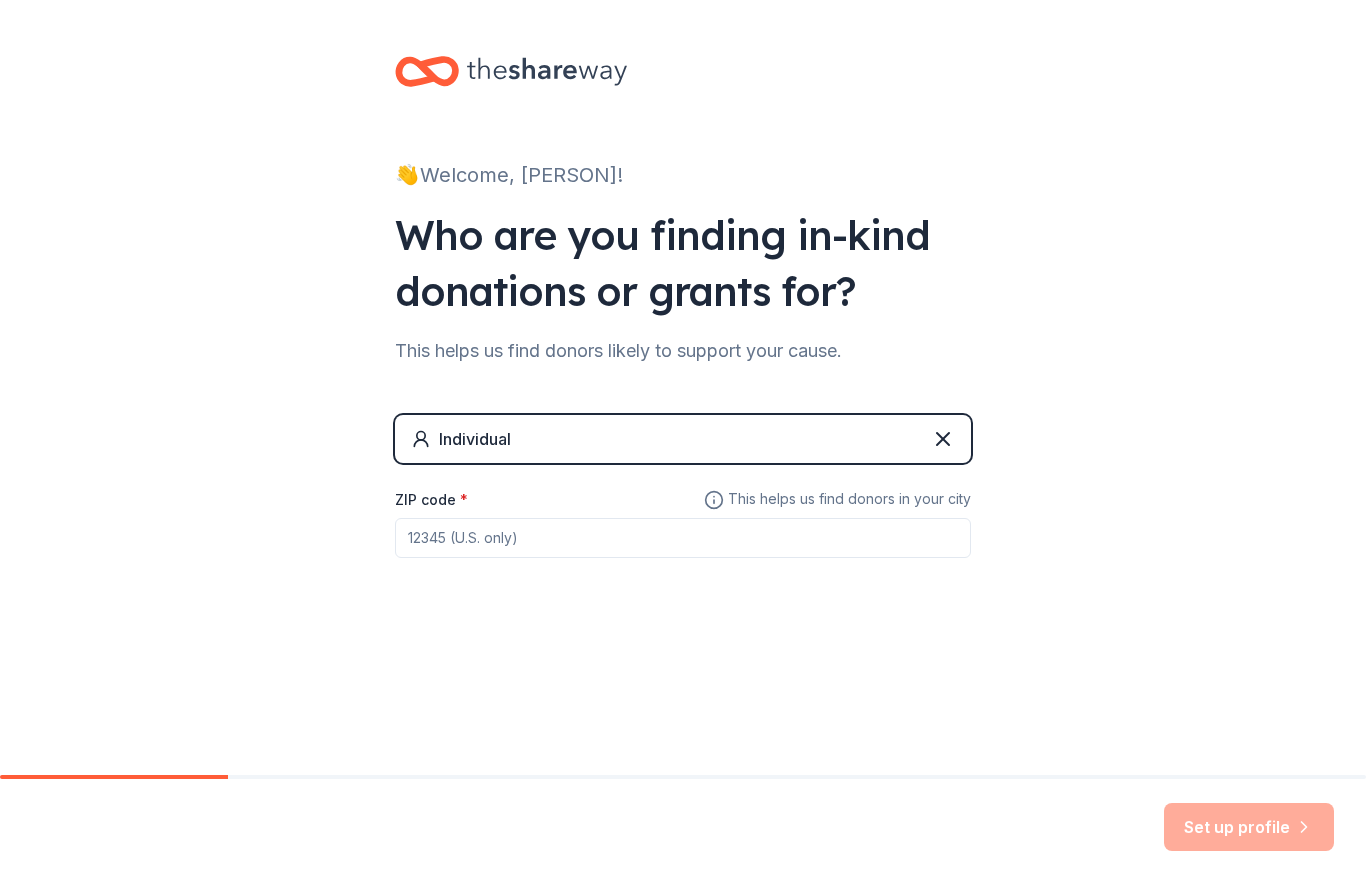 click on "ZIP code *" at bounding box center (683, 538) 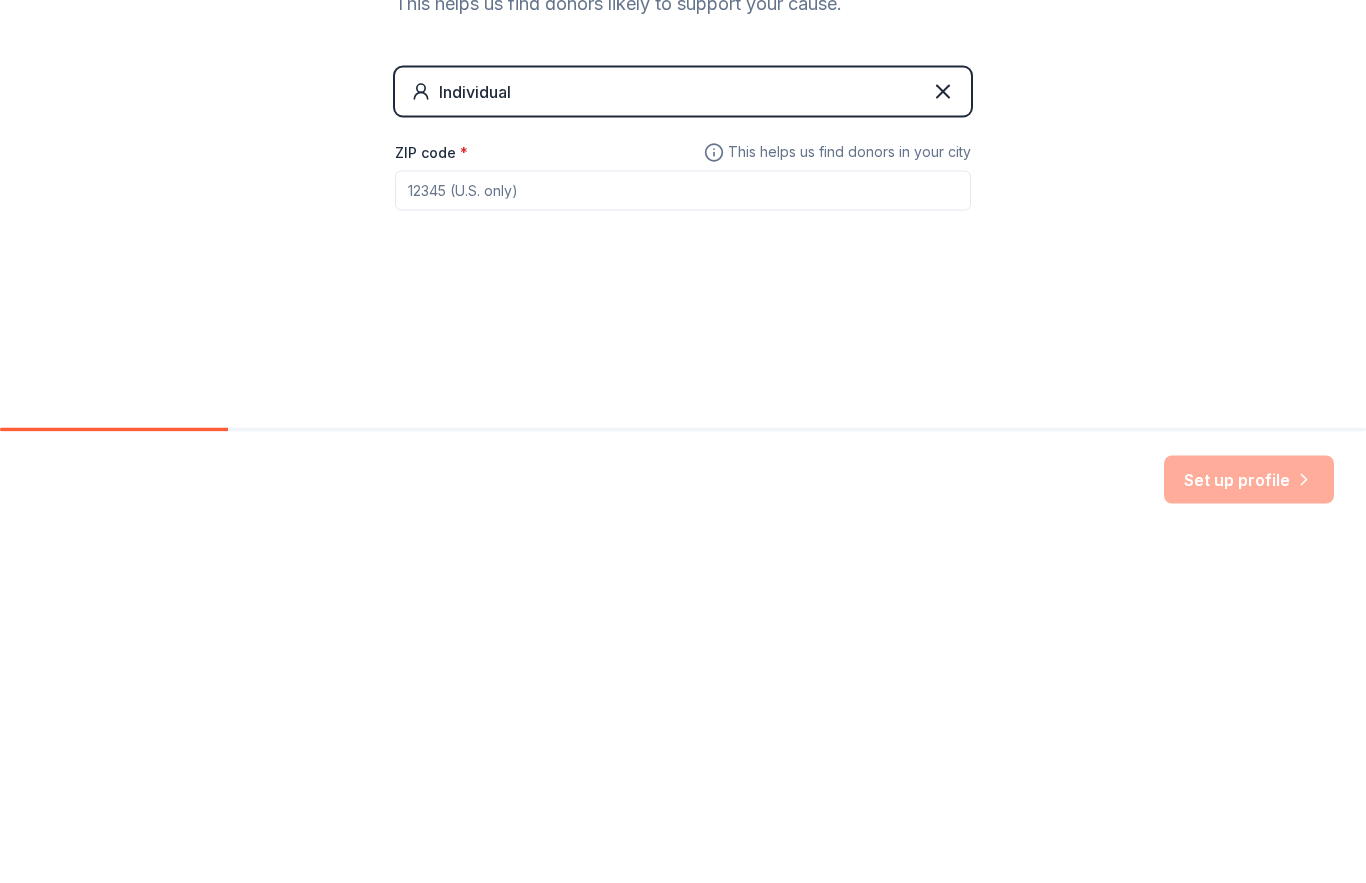 type on "[POSTAL CODE]" 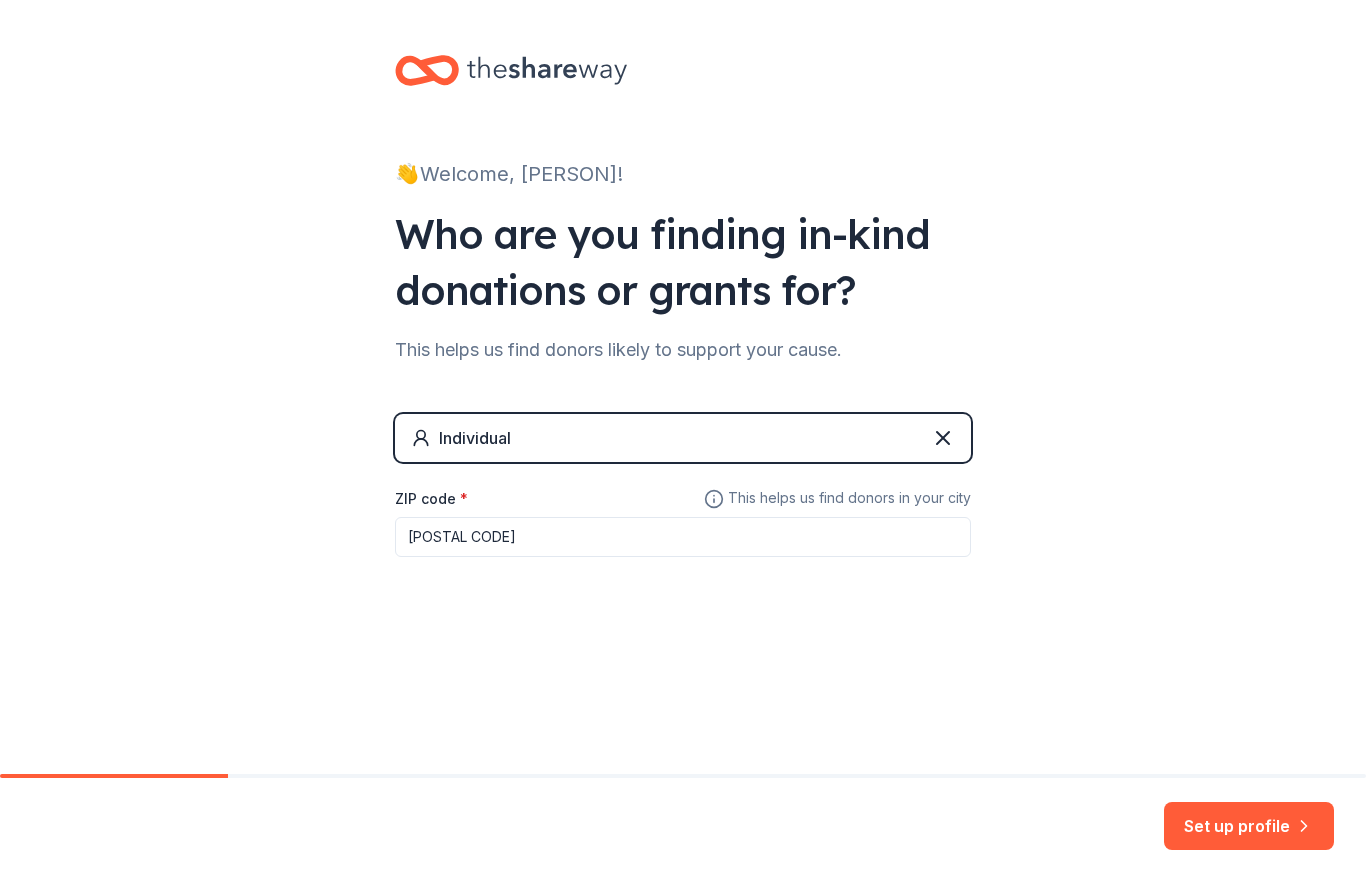click on "Set up profile" at bounding box center (1249, 827) 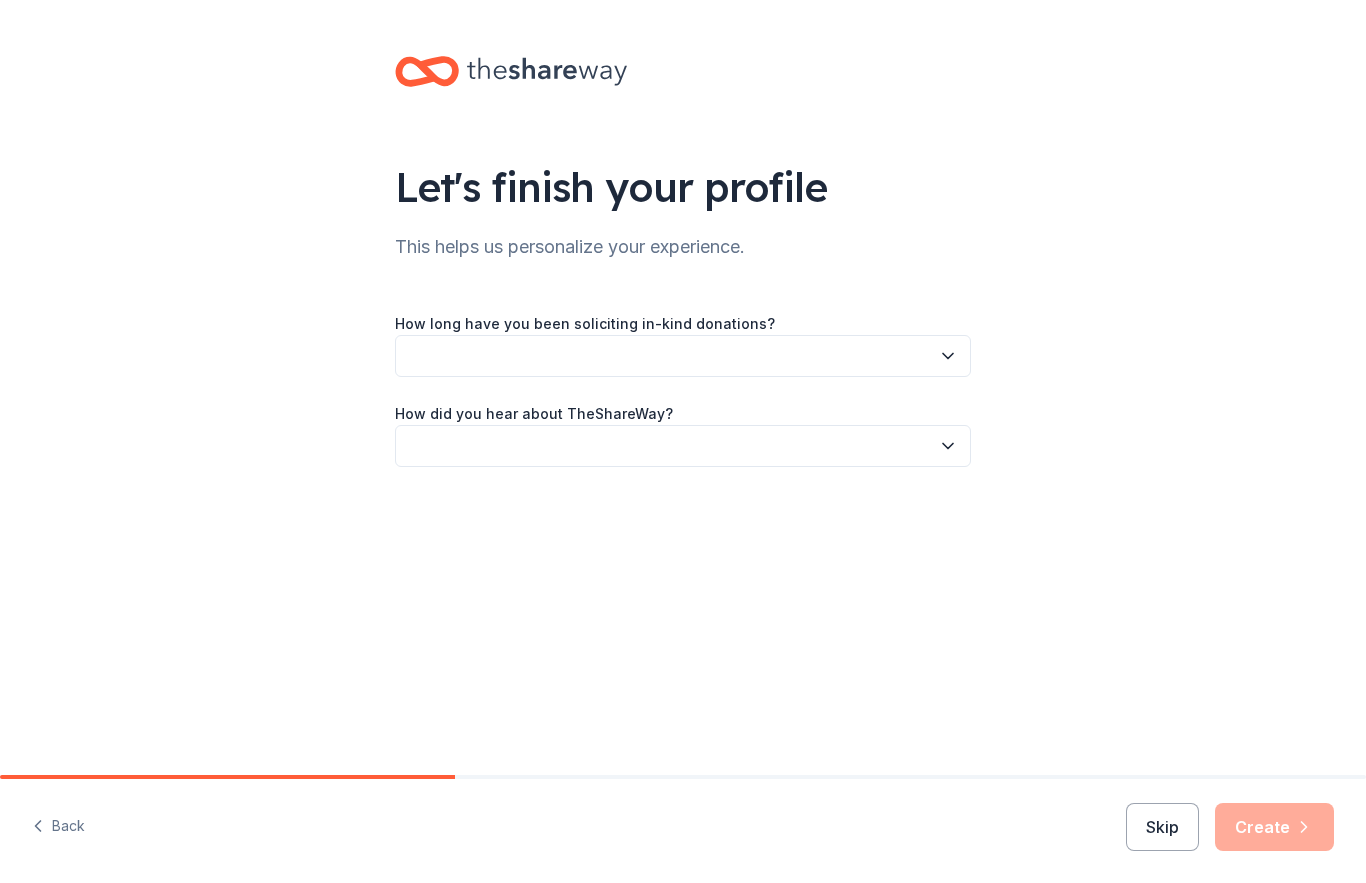 click at bounding box center (683, 356) 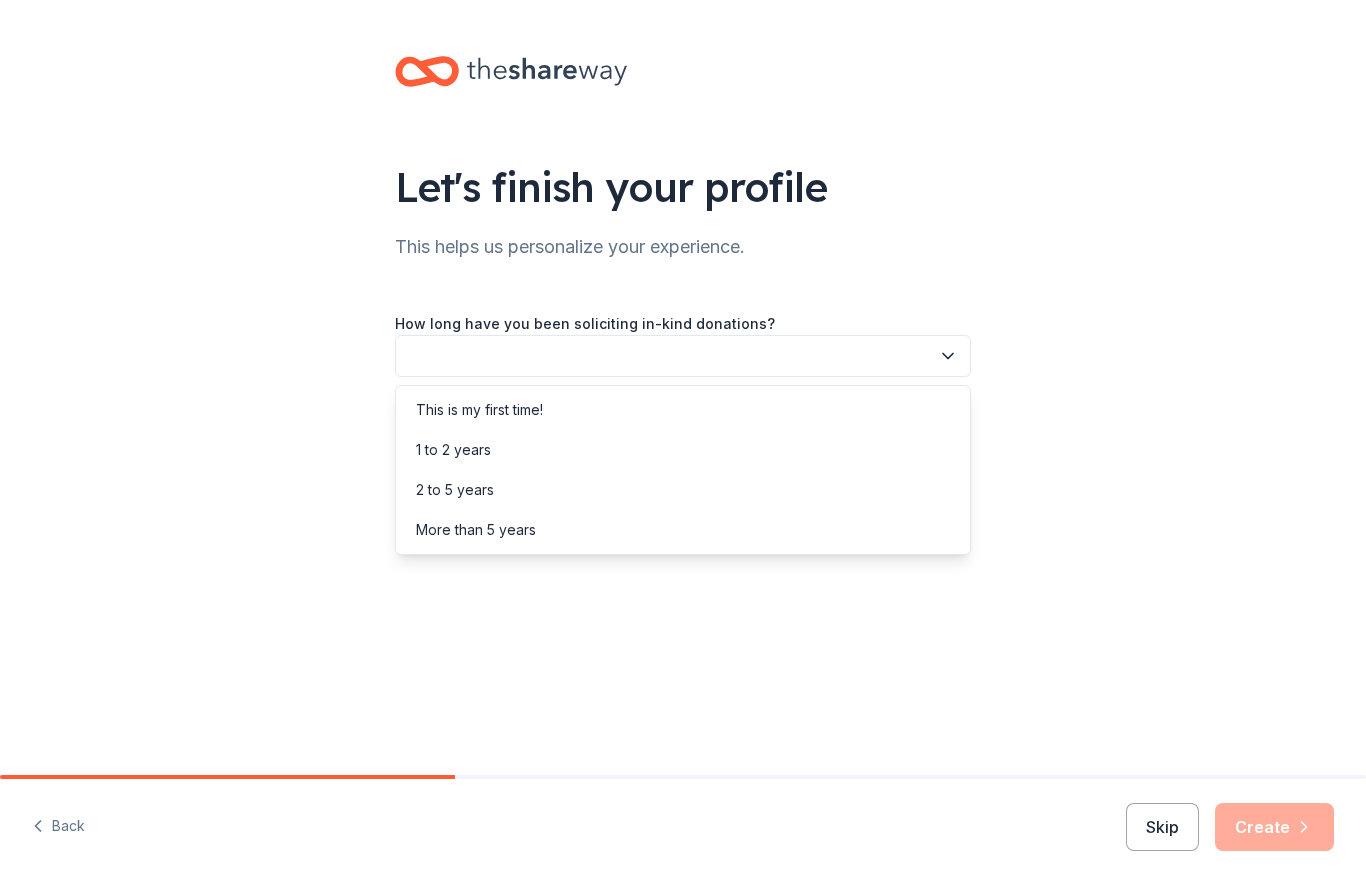 click on "This is my first time!" at bounding box center (683, 410) 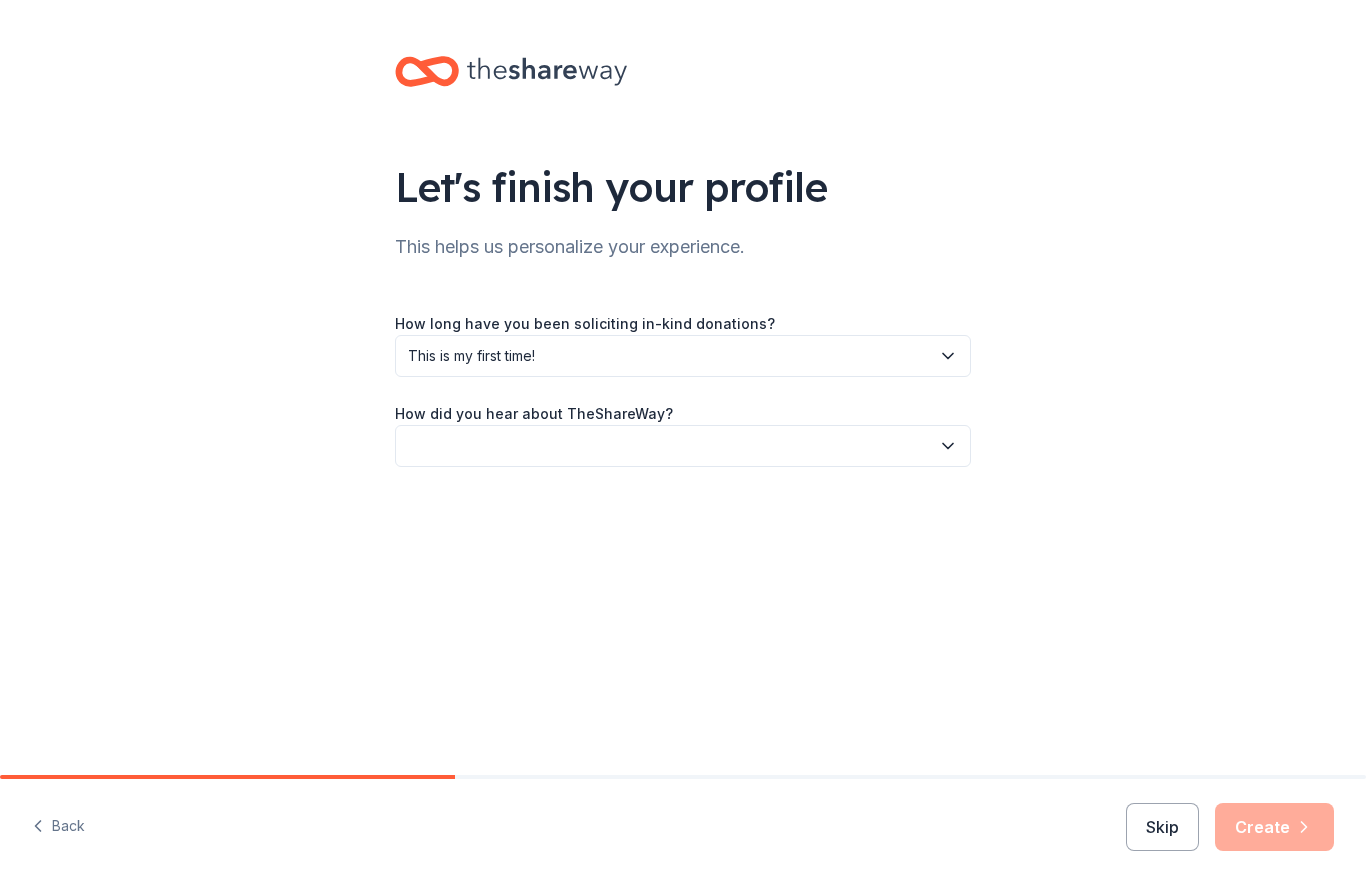 click 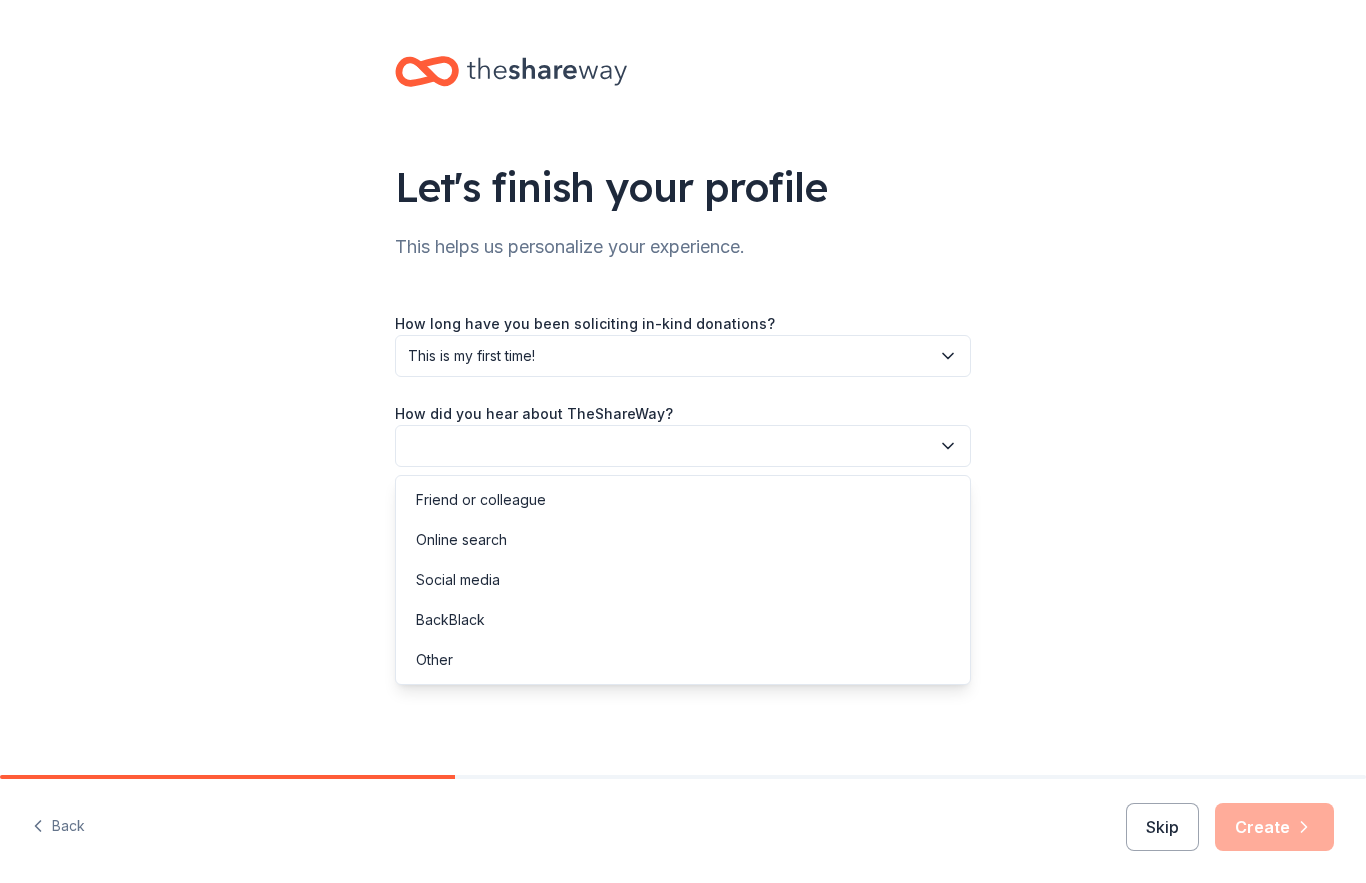 click on "Social media" at bounding box center (458, 580) 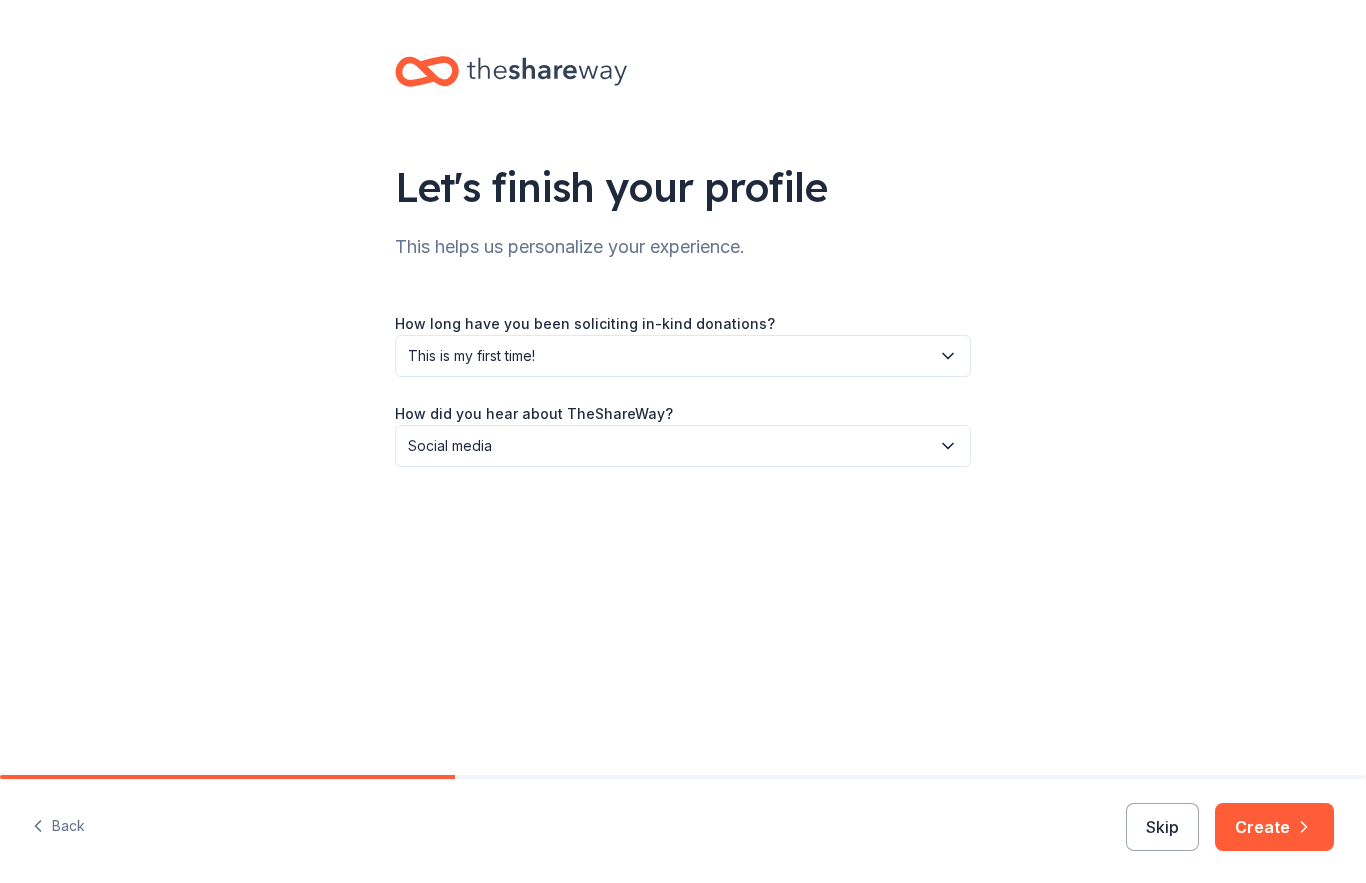 click on "Create" at bounding box center [1274, 827] 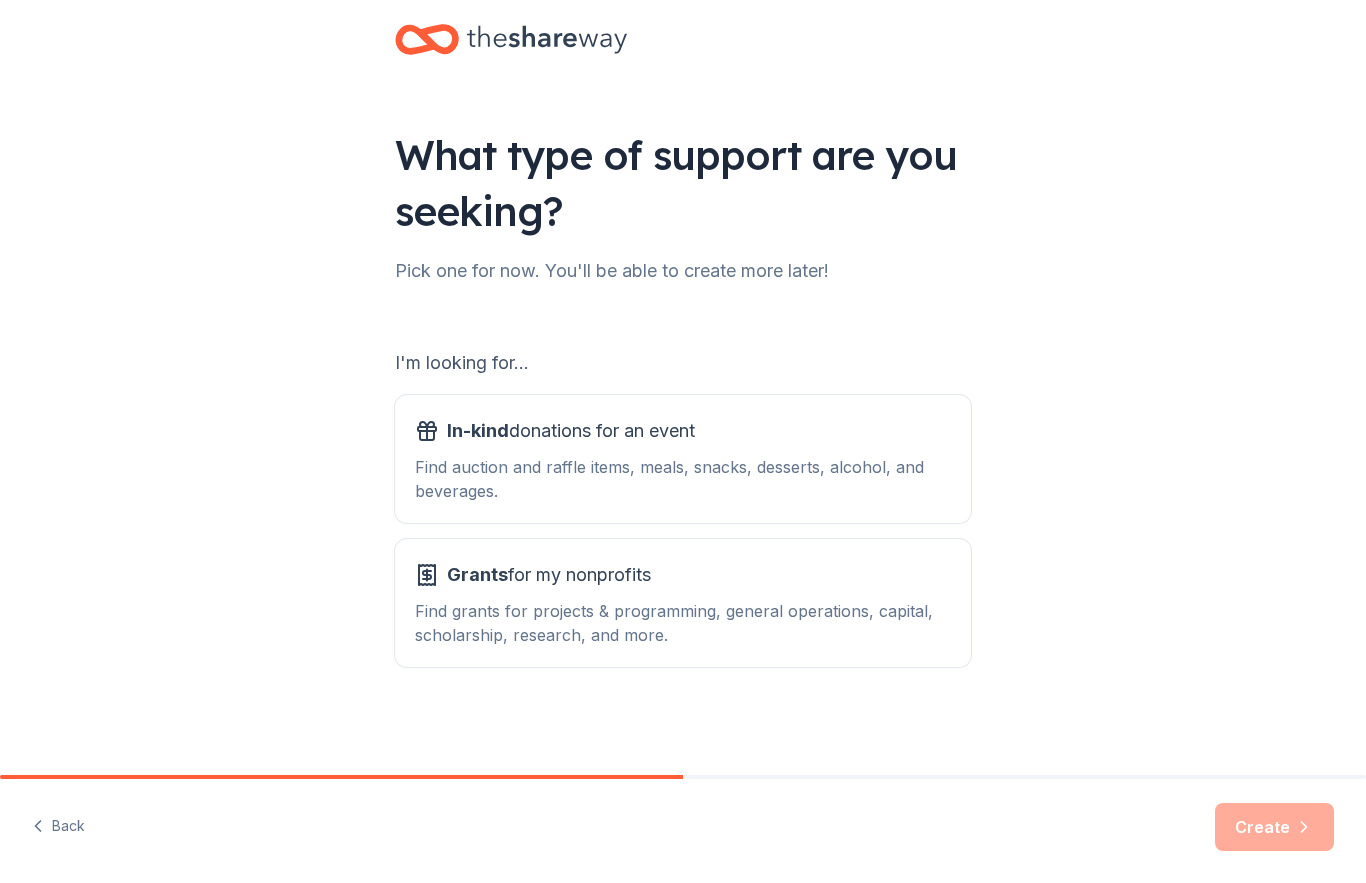 scroll, scrollTop: 32, scrollLeft: 0, axis: vertical 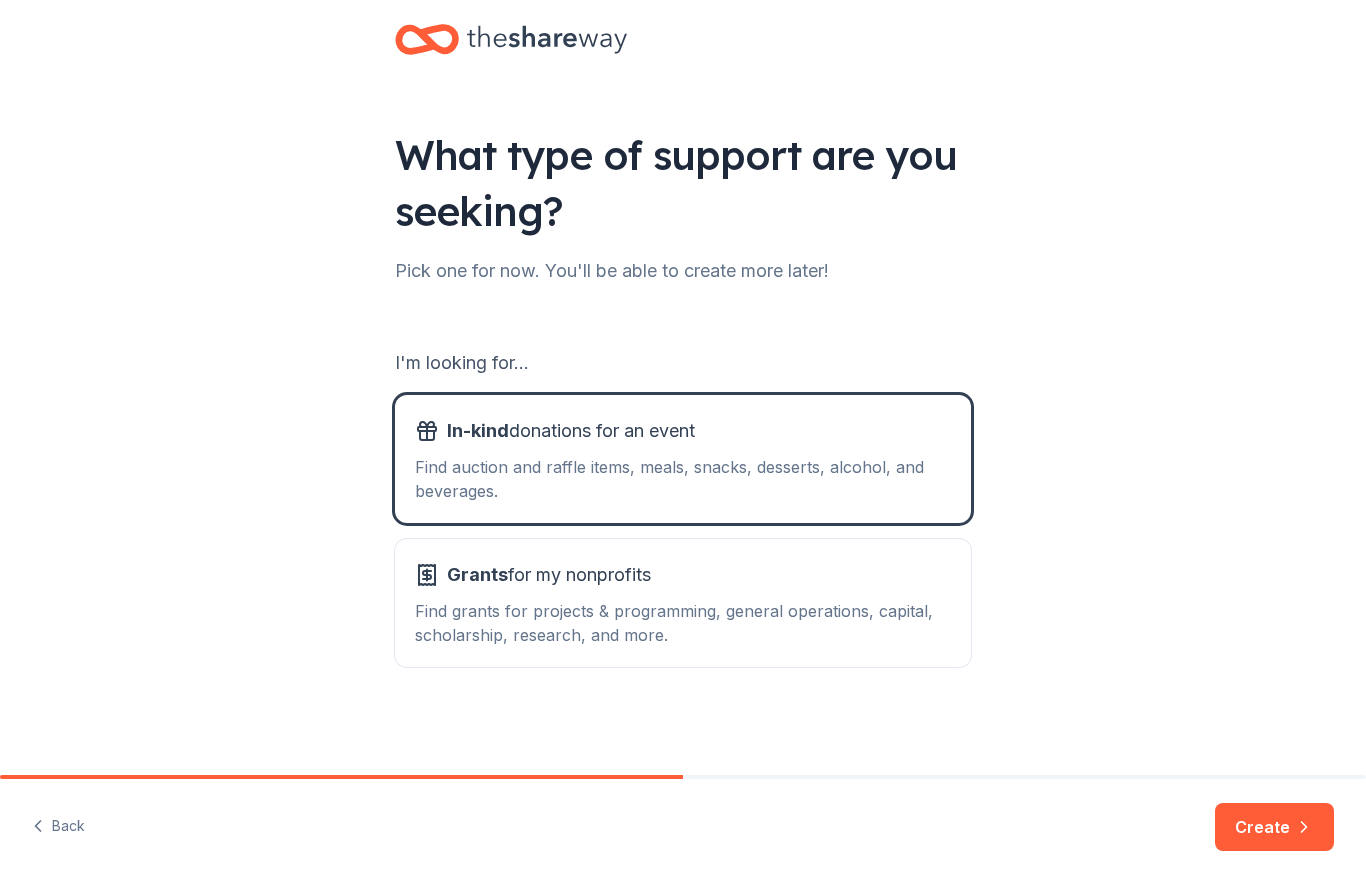 click on "Create" at bounding box center (1274, 827) 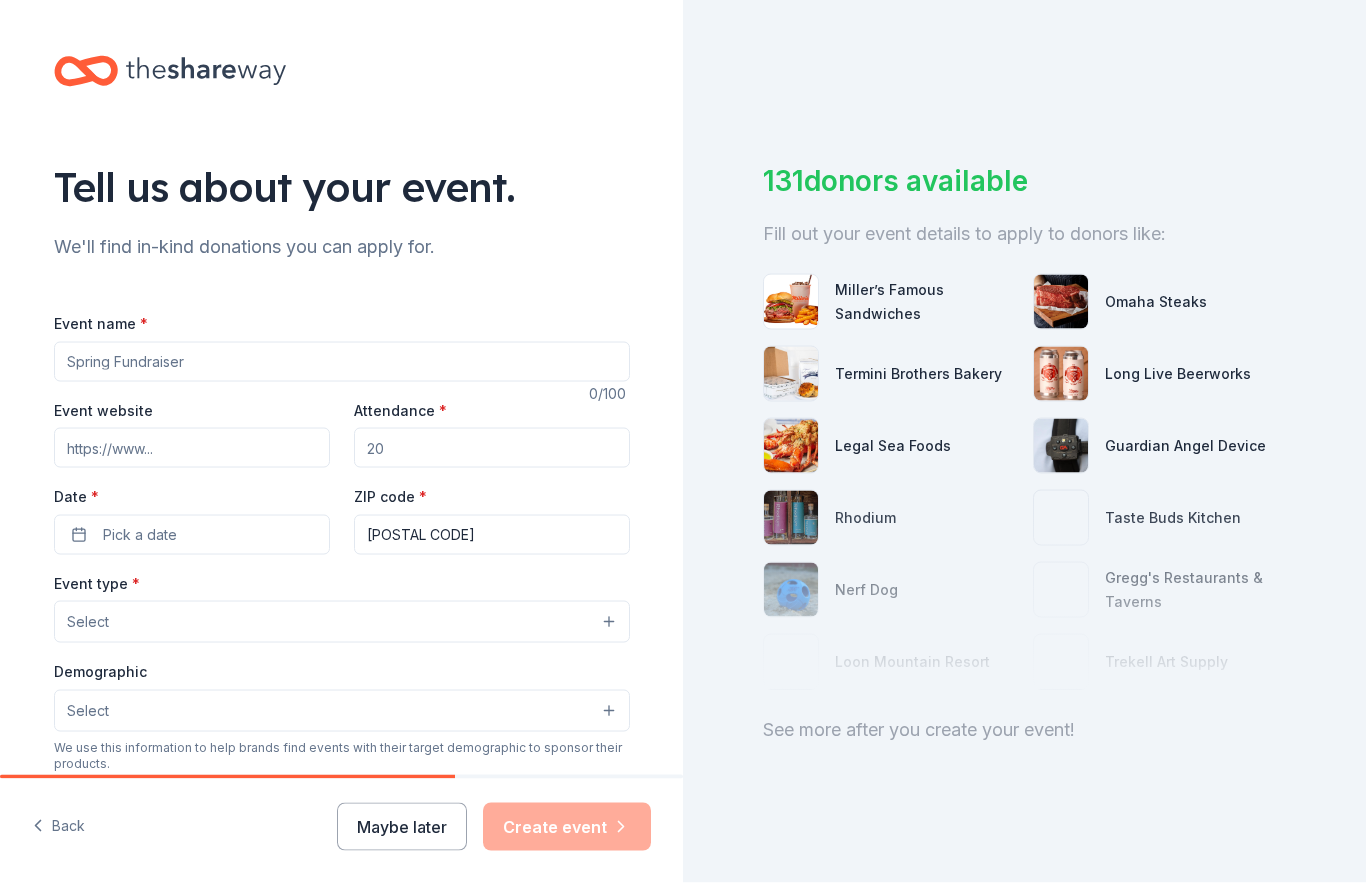 scroll, scrollTop: 92, scrollLeft: 0, axis: vertical 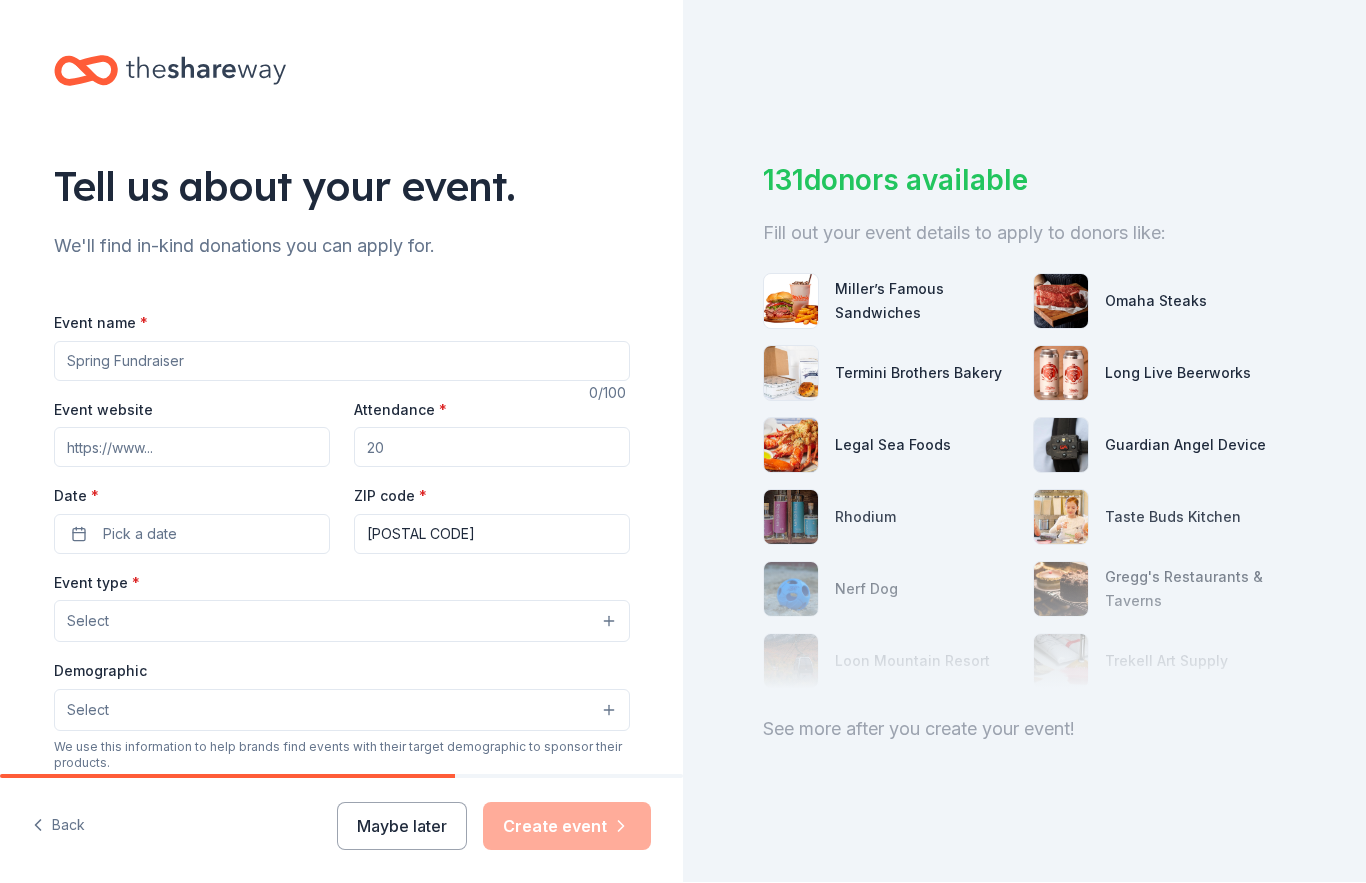 click on "See more after you create your event!" at bounding box center [1024, 730] 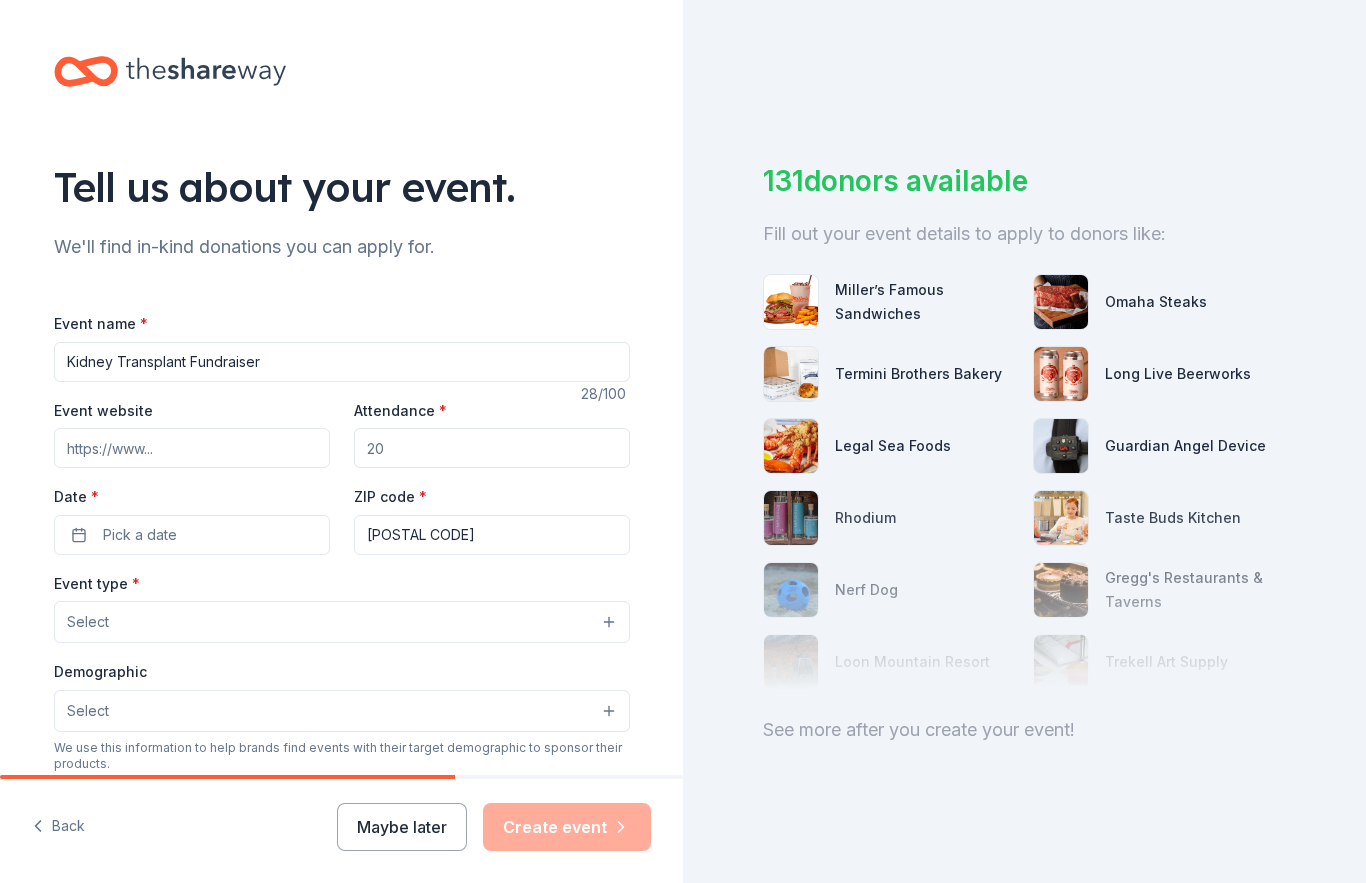 type on "Kidney Transplant Fundraiser" 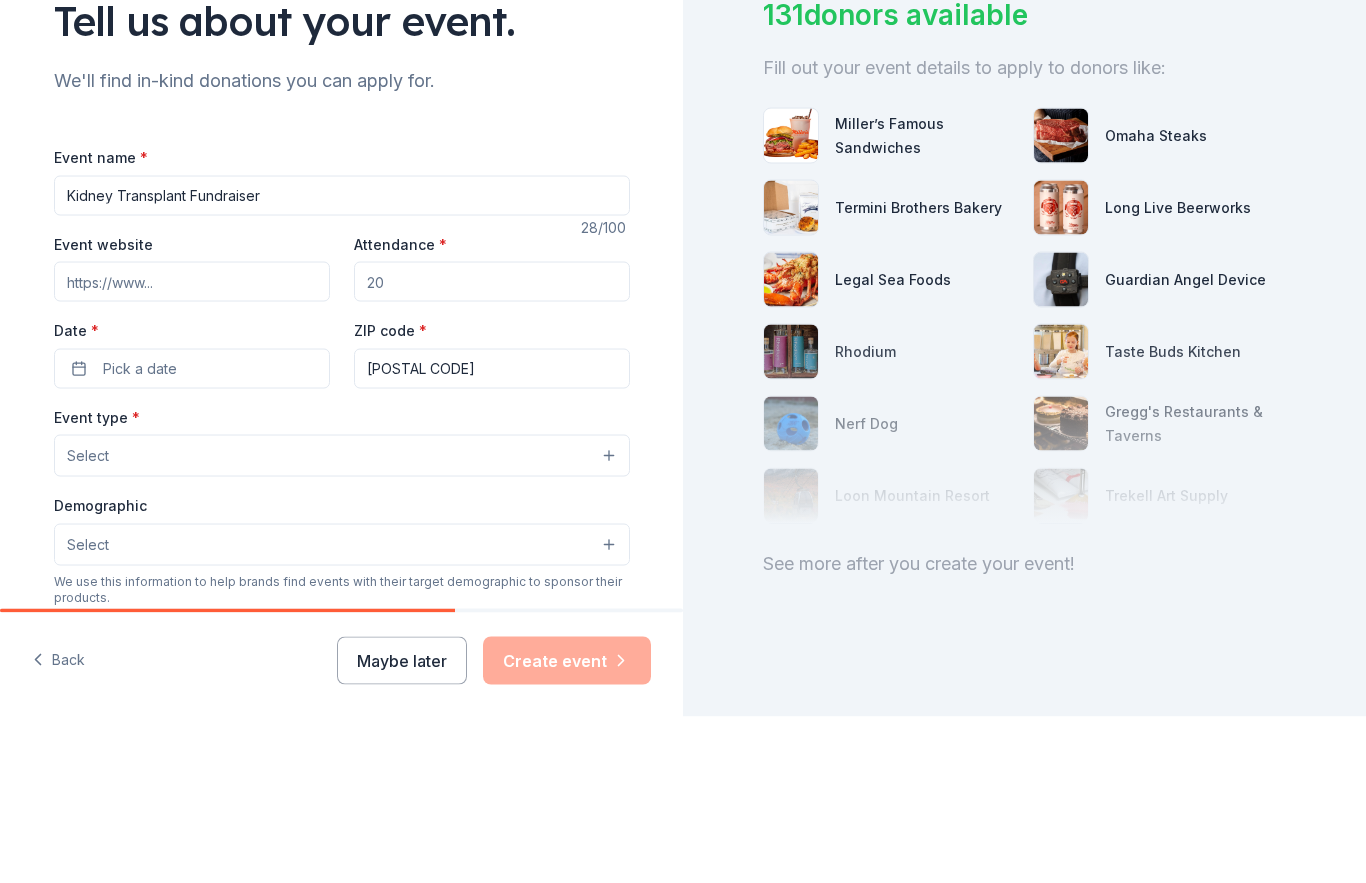 click on "Attendance *" at bounding box center [492, 448] 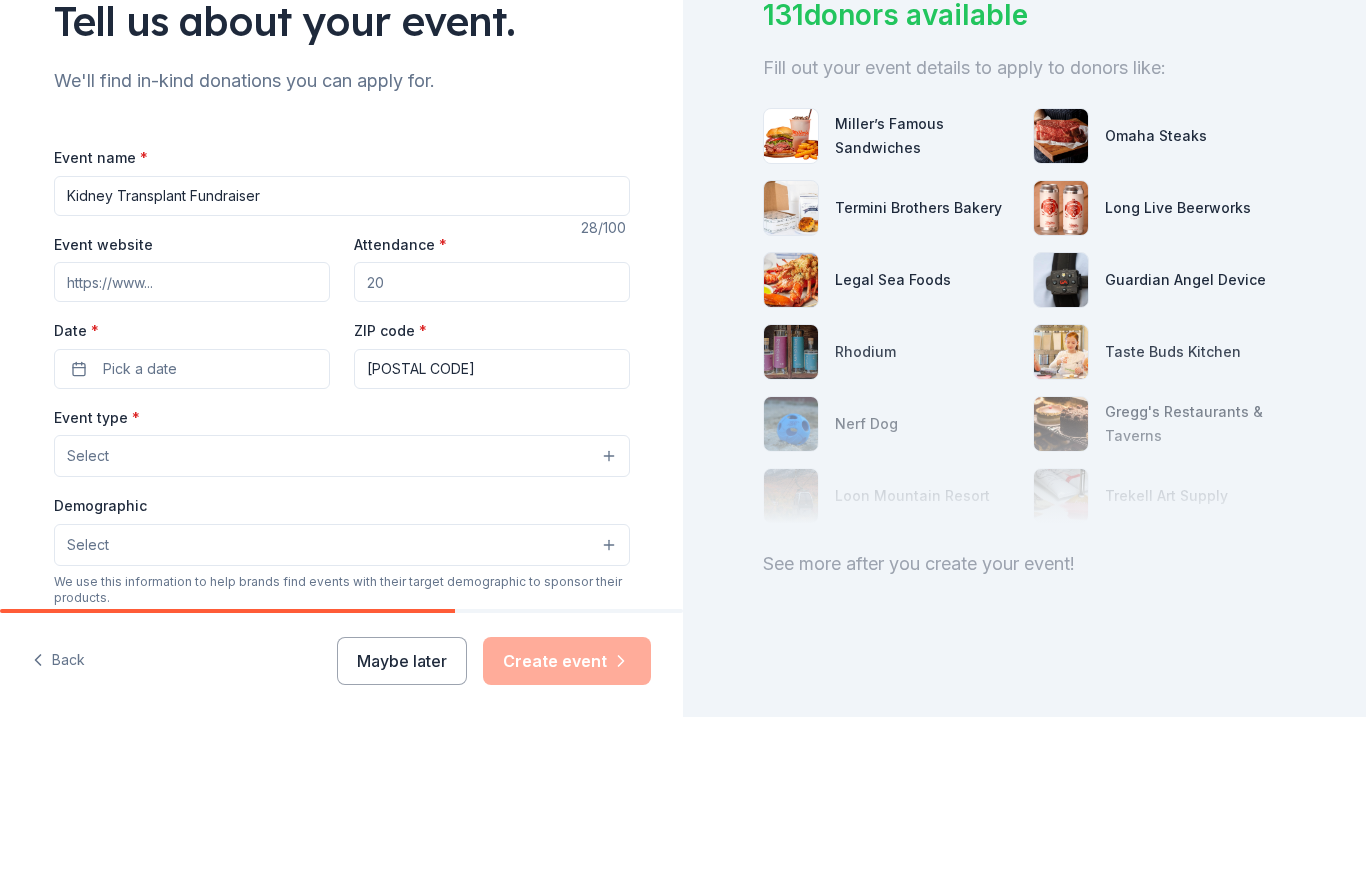 click on "Attendance *" at bounding box center (492, 448) 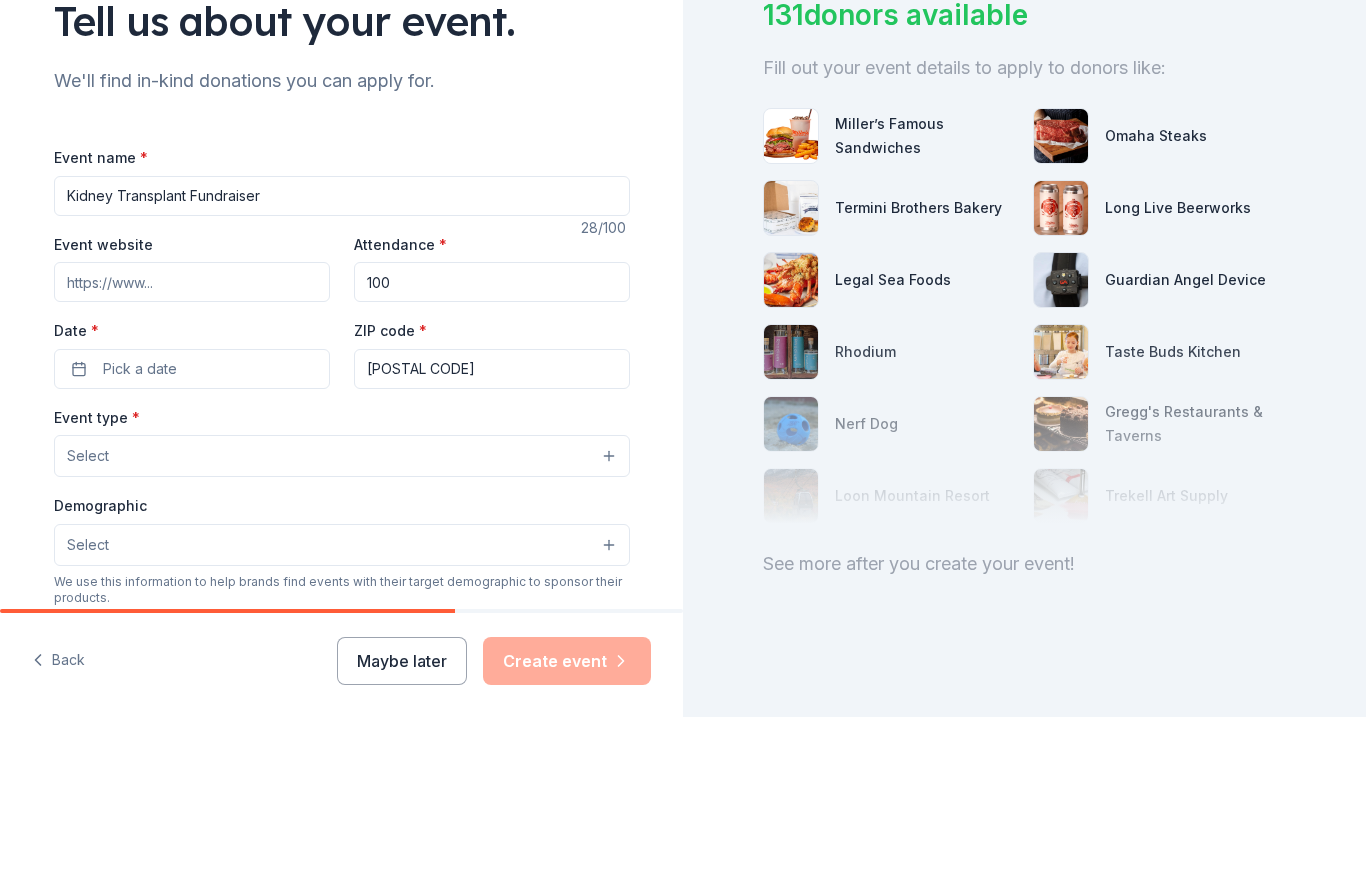 type on "100" 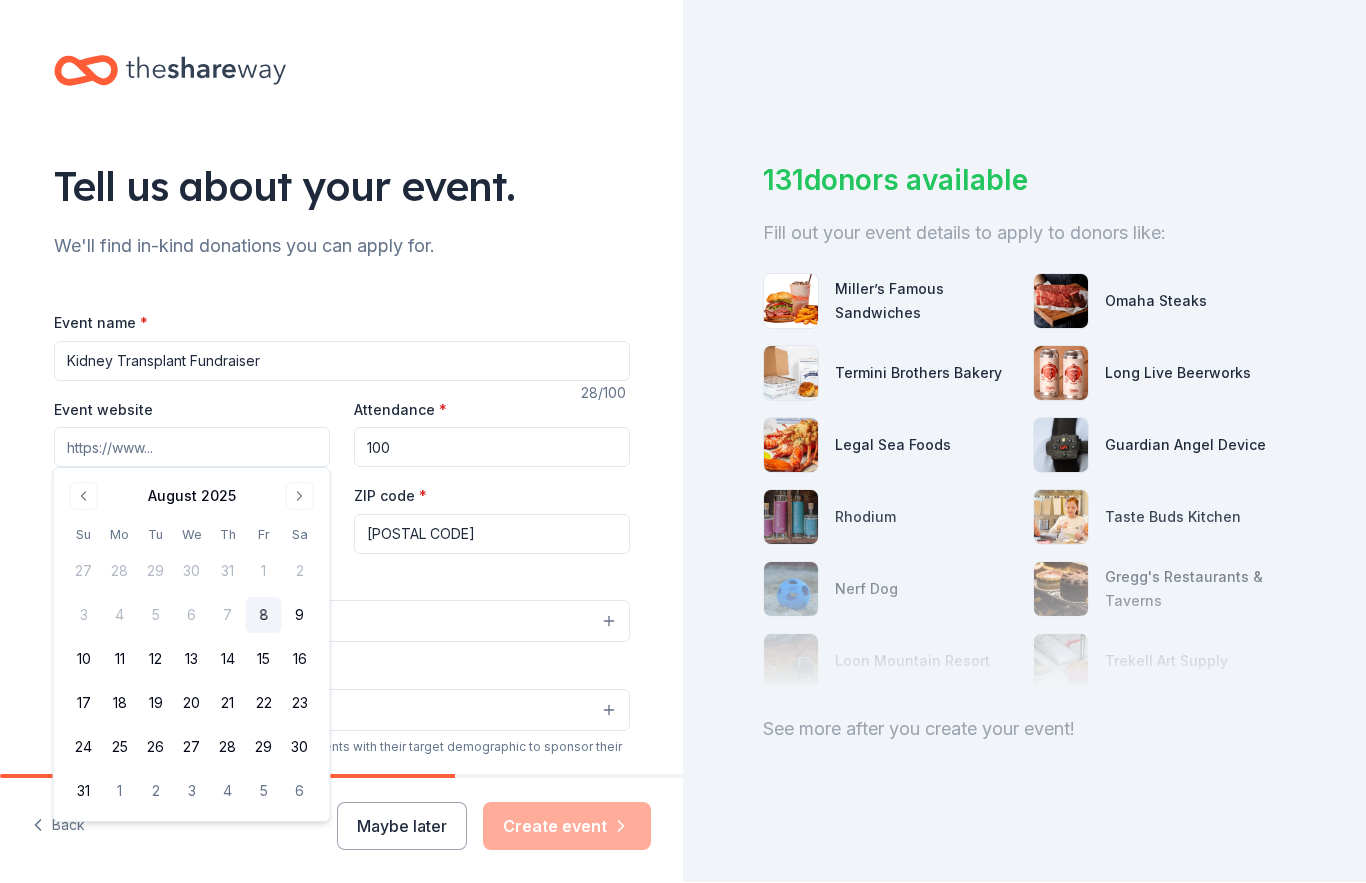 click at bounding box center [300, 497] 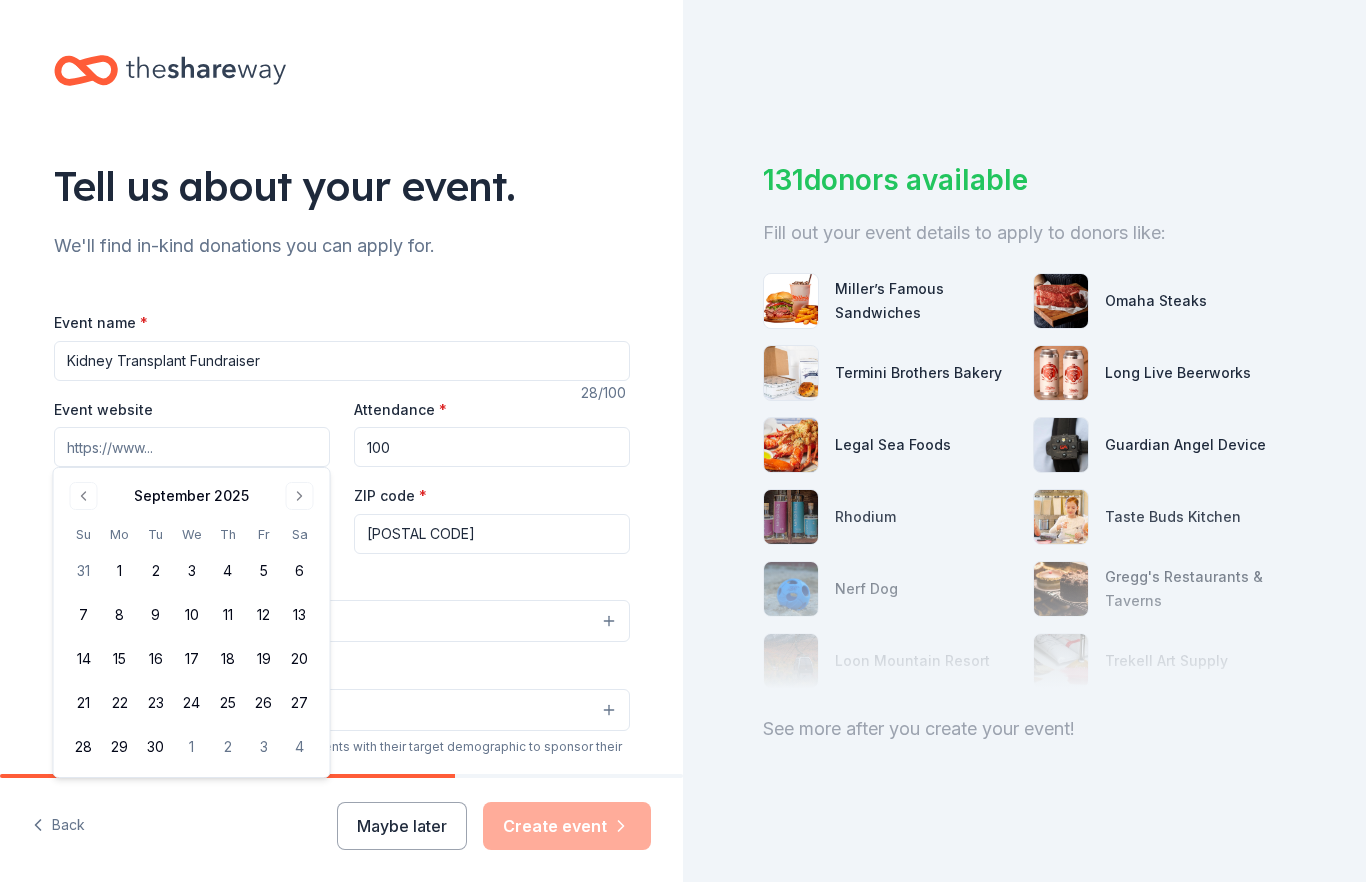 click on "15" at bounding box center [120, 660] 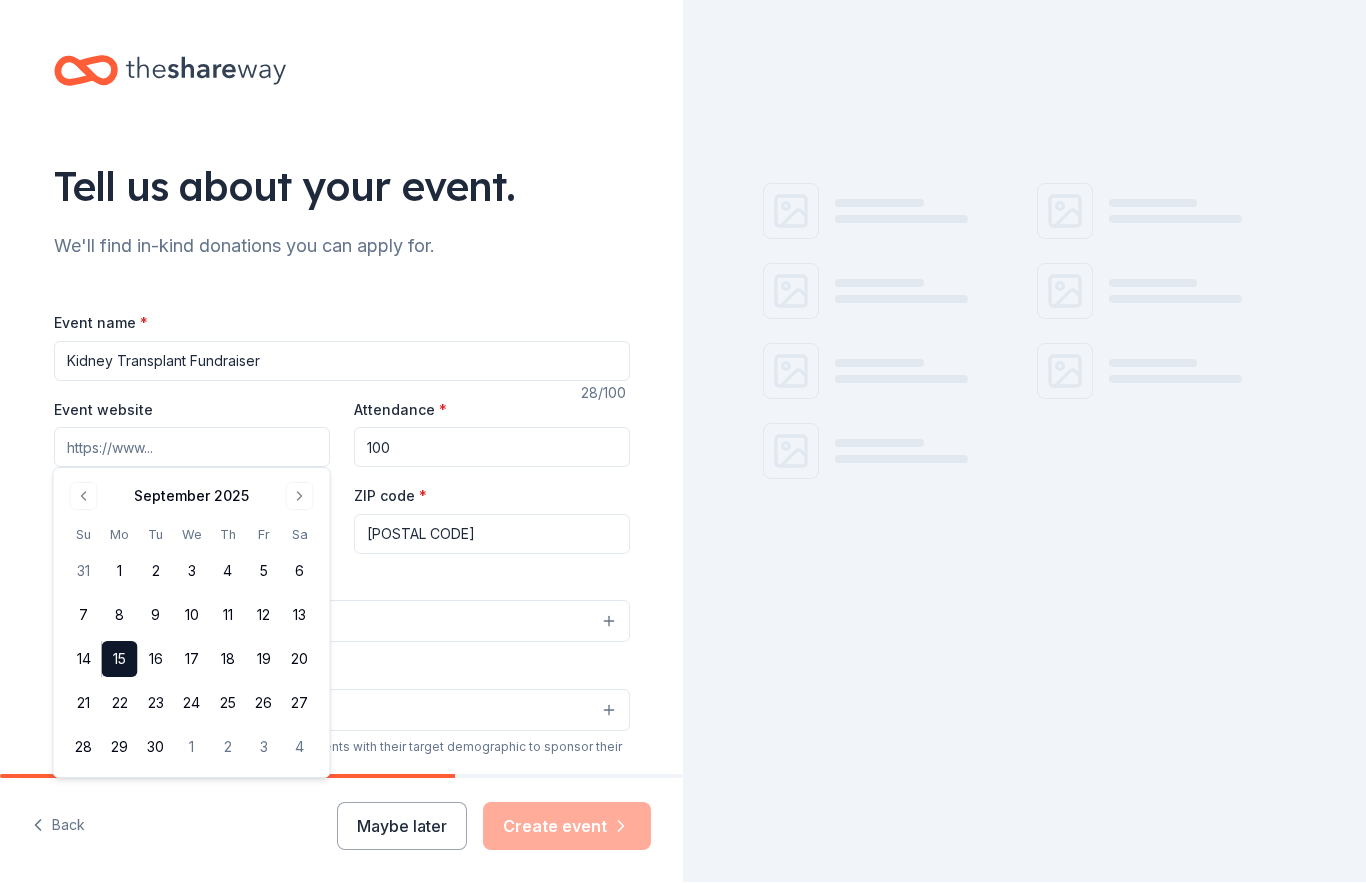click on "14" at bounding box center (84, 660) 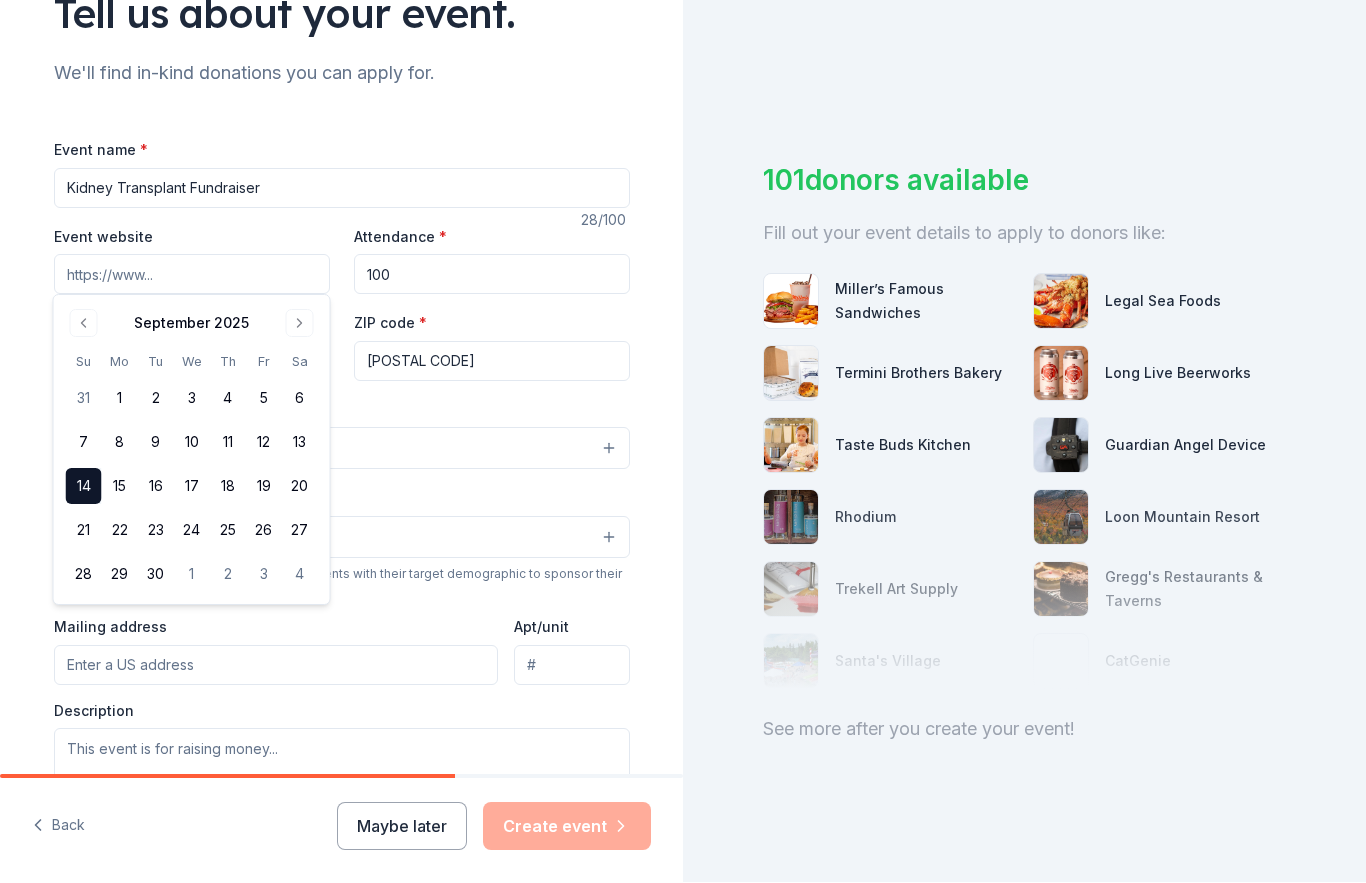 scroll, scrollTop: 174, scrollLeft: 0, axis: vertical 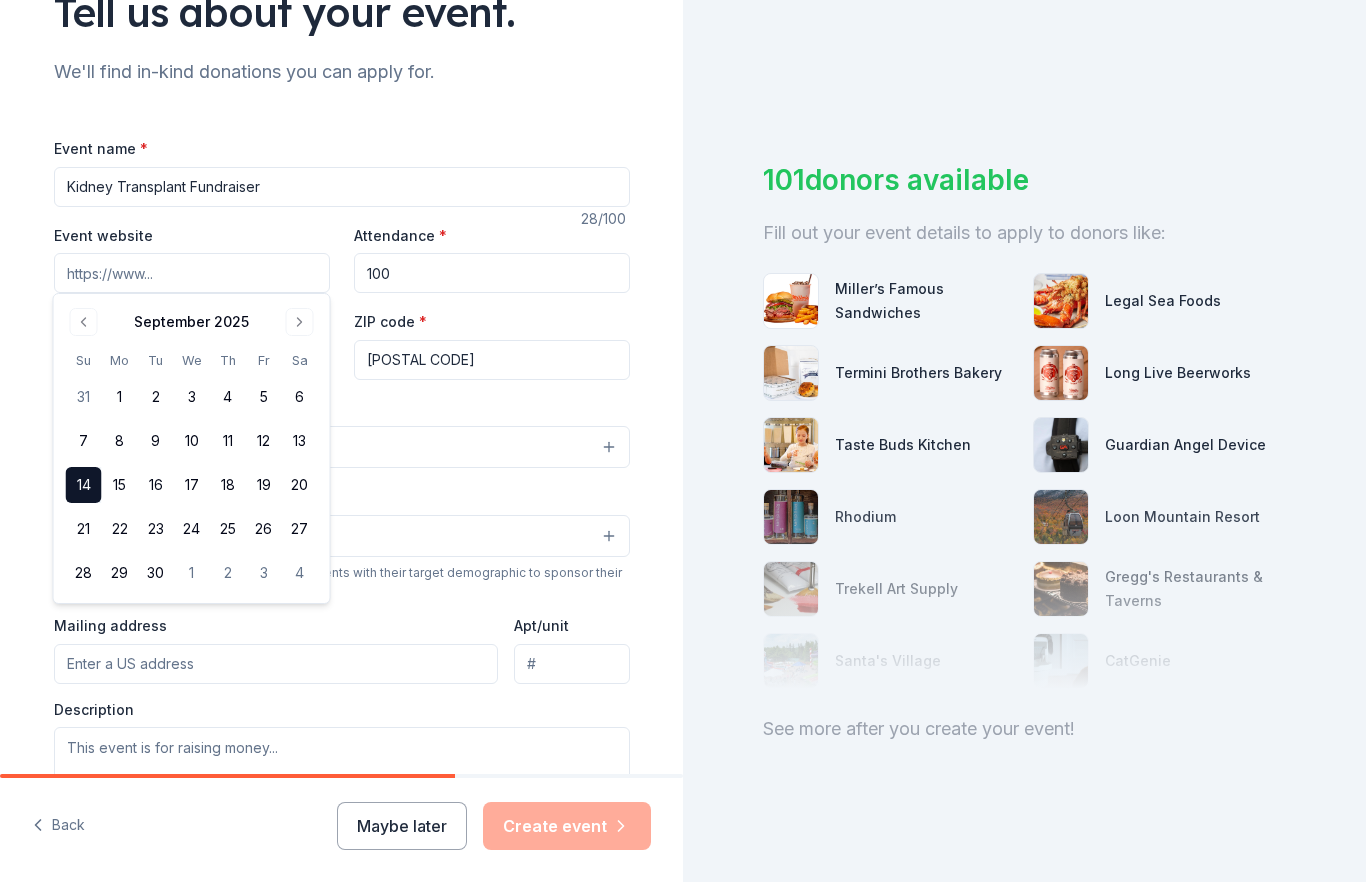 click on "Select" at bounding box center (342, 448) 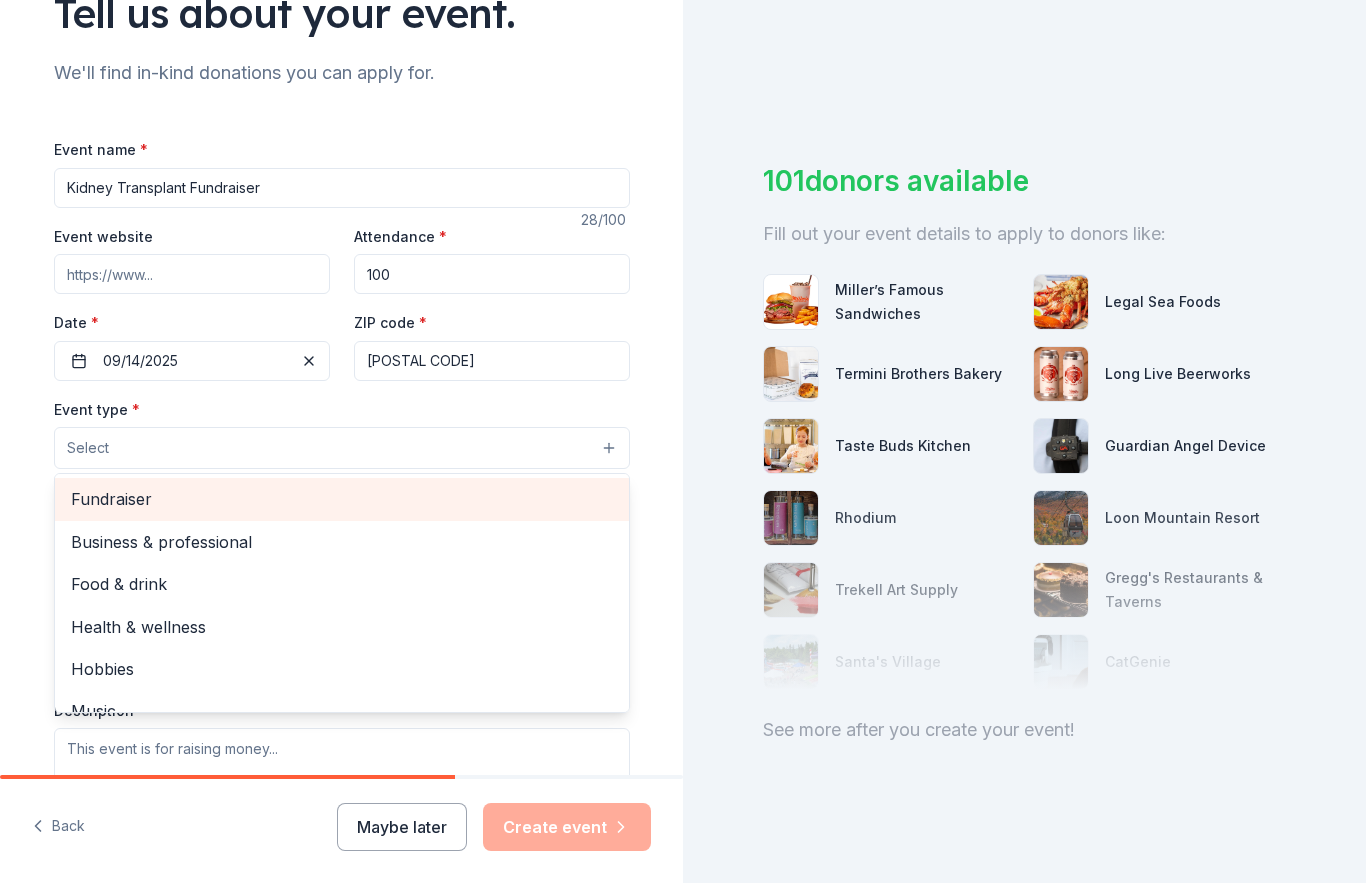 click on "Fundraiser" at bounding box center [342, 499] 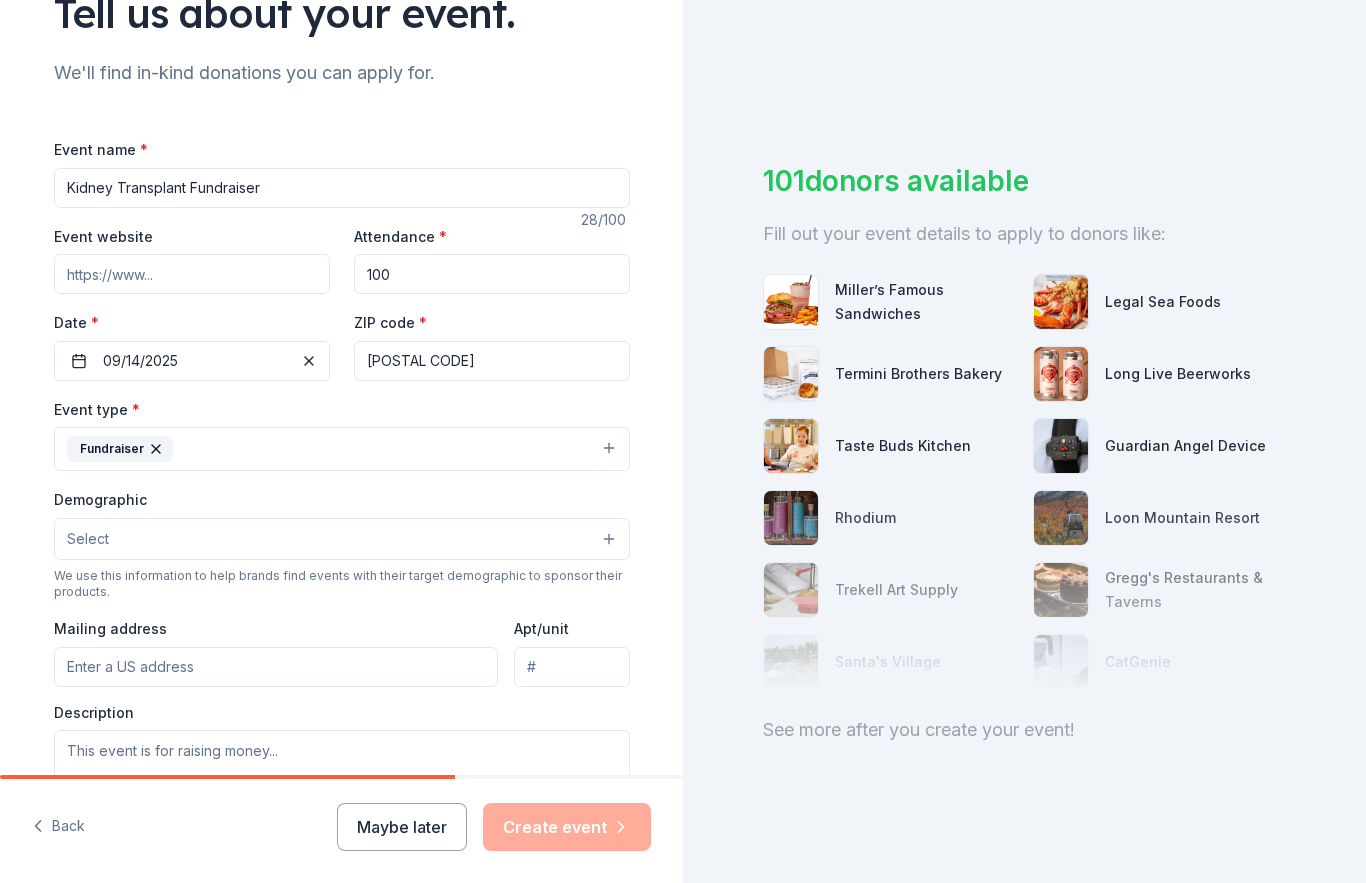 click on "Select" at bounding box center [342, 539] 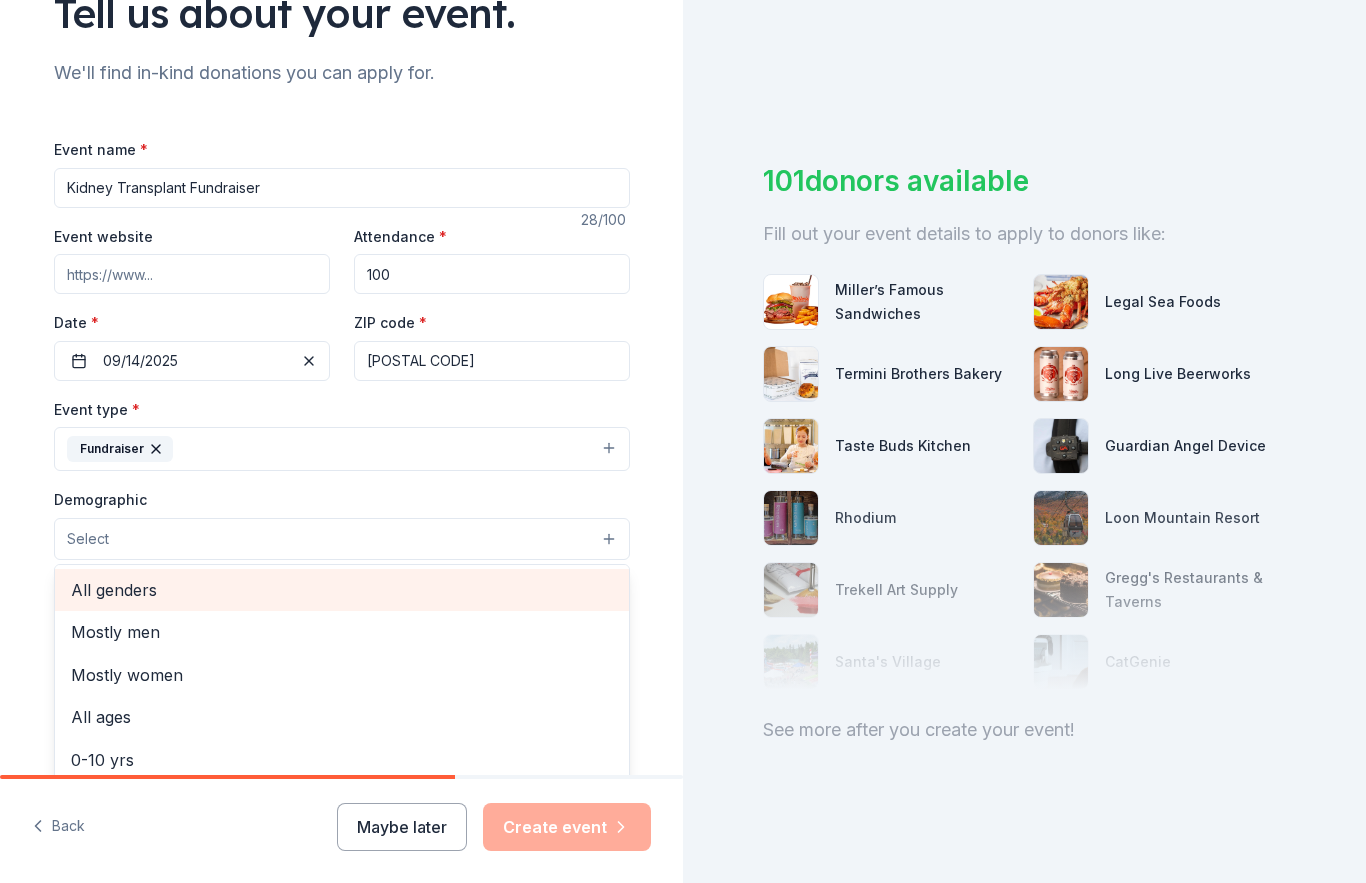 click on "All genders" at bounding box center (342, 590) 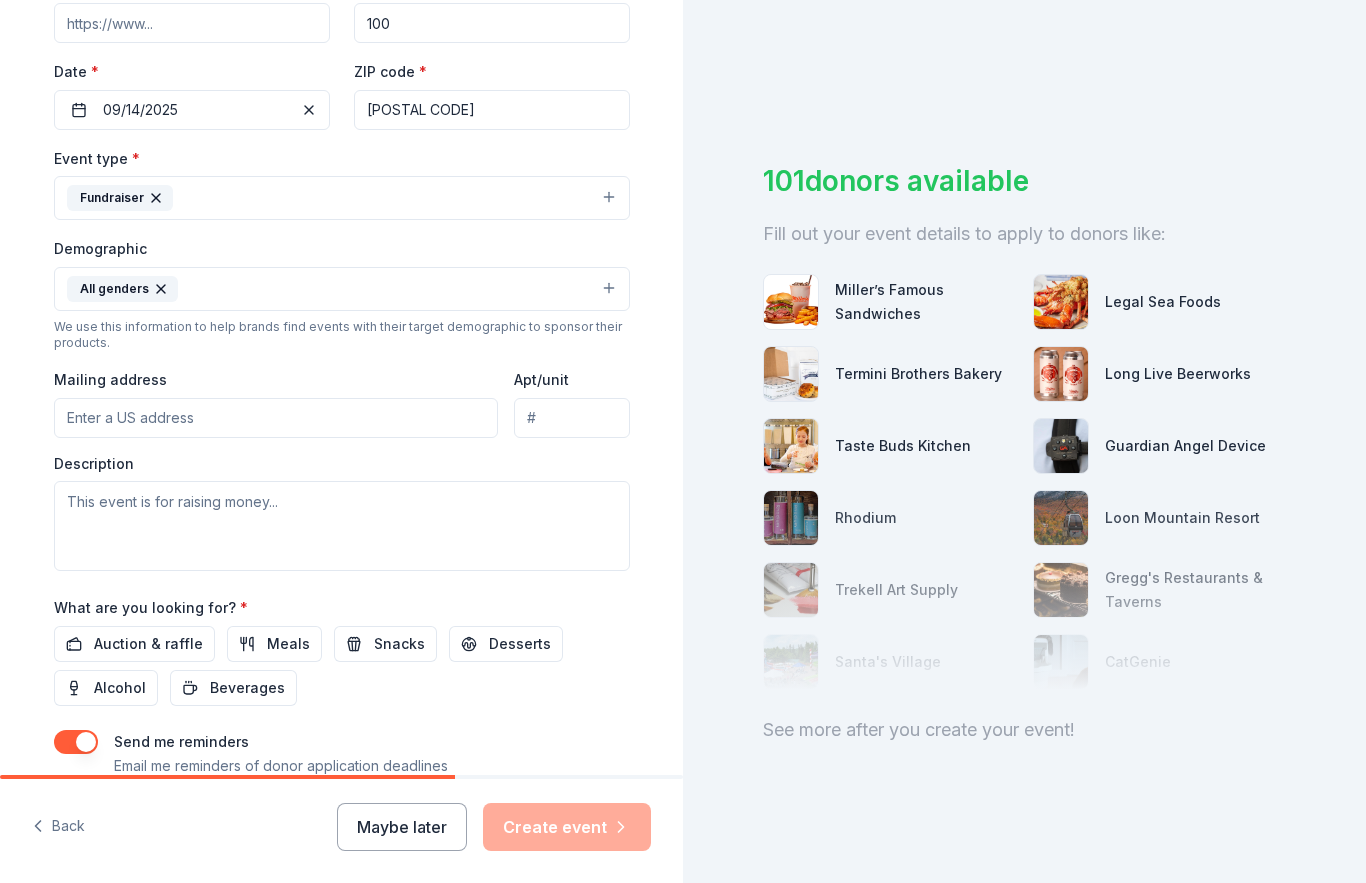 scroll, scrollTop: 429, scrollLeft: 0, axis: vertical 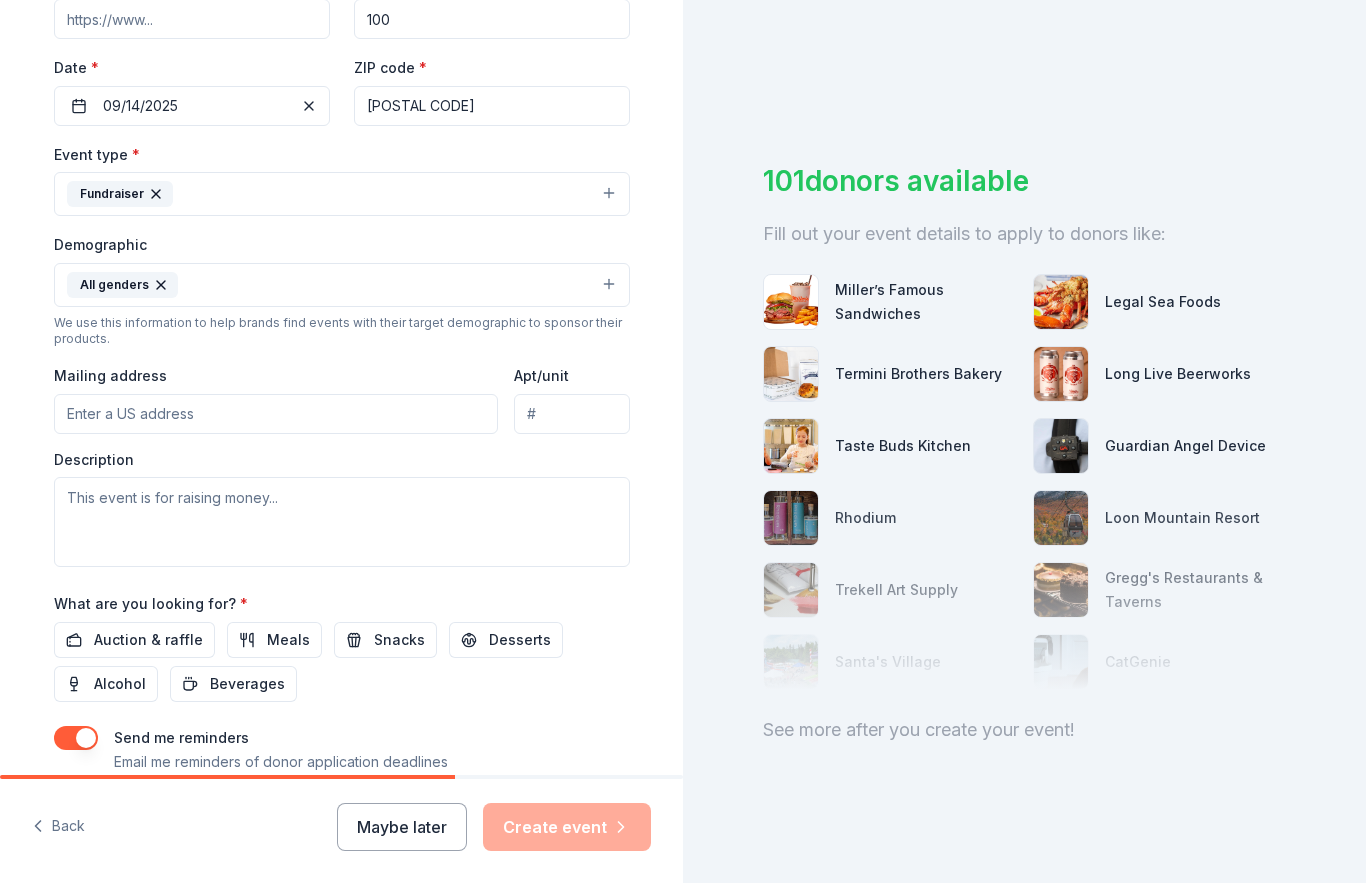 click on "Mailing address" at bounding box center (276, 414) 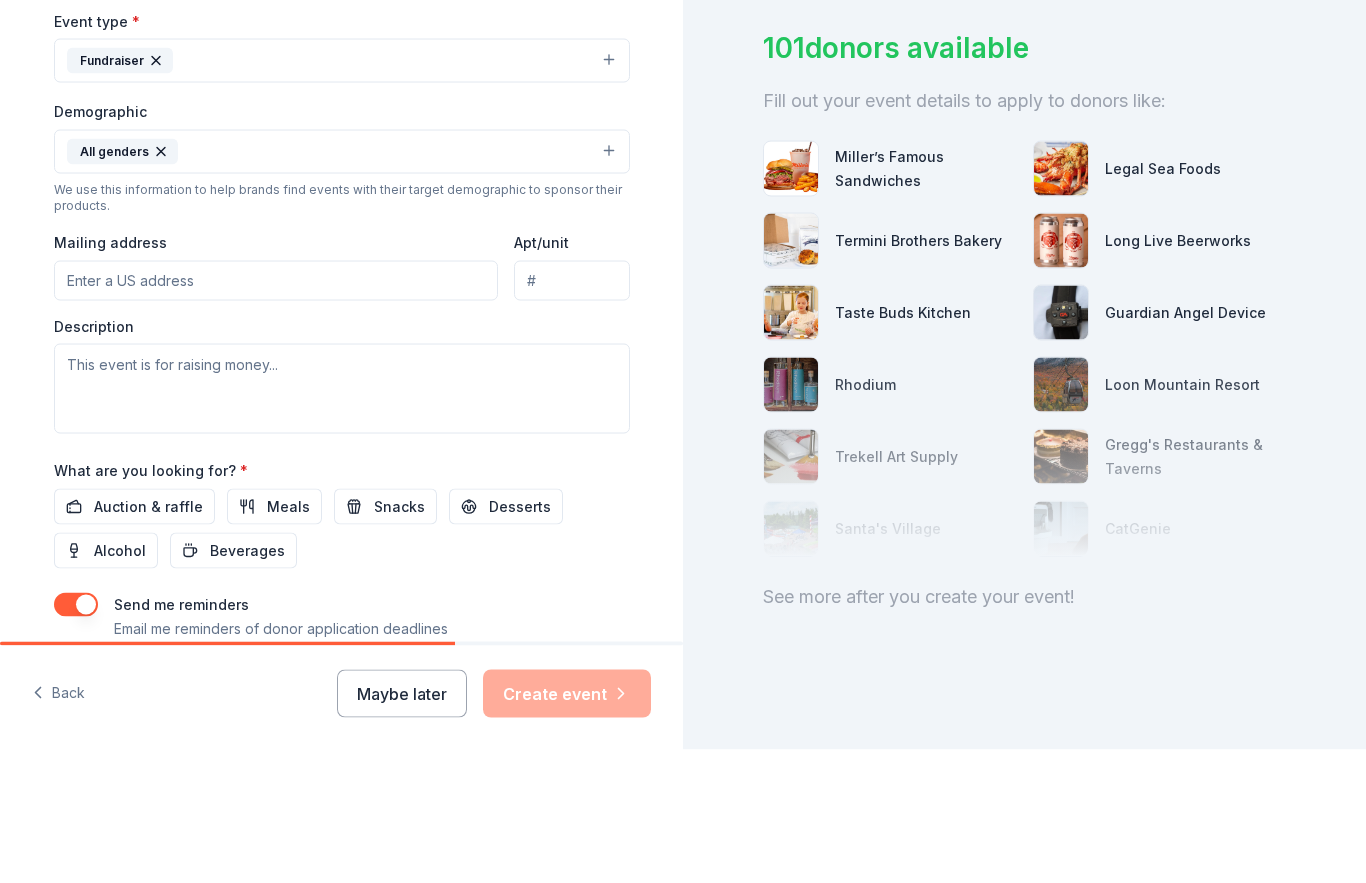 type on "[NUMBER] [STREET]" 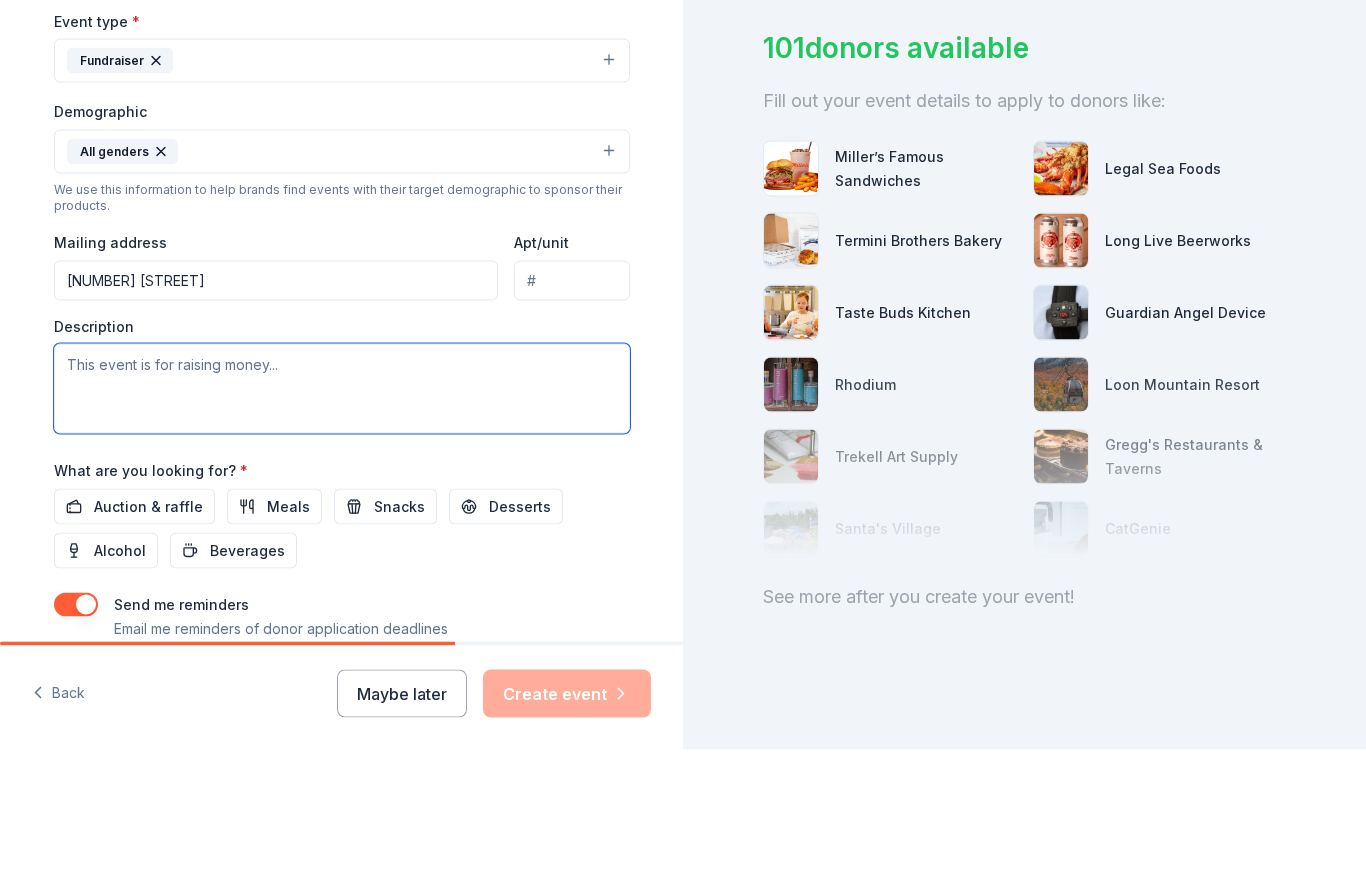 click at bounding box center [342, 522] 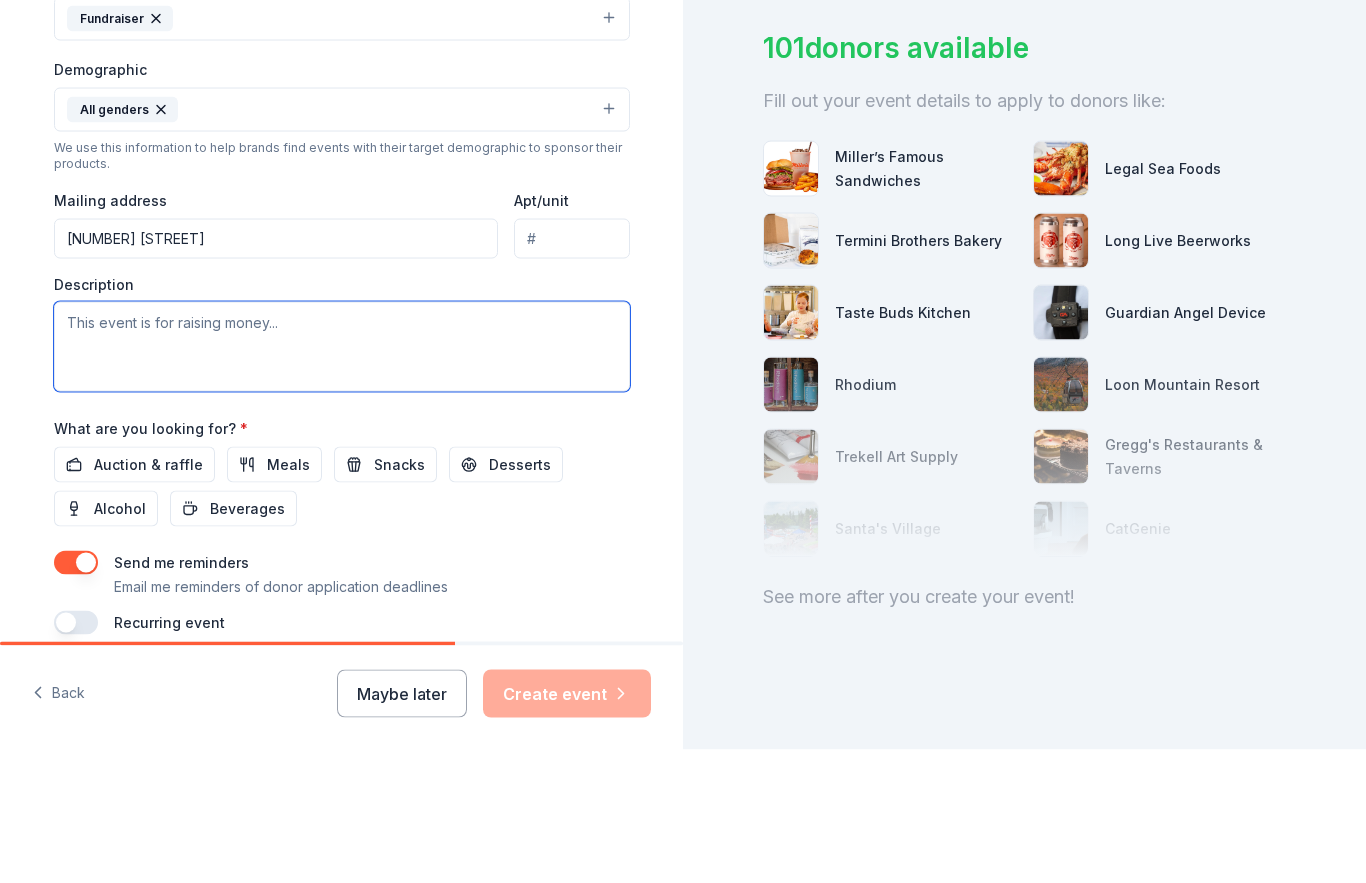 scroll, scrollTop: 470, scrollLeft: 0, axis: vertical 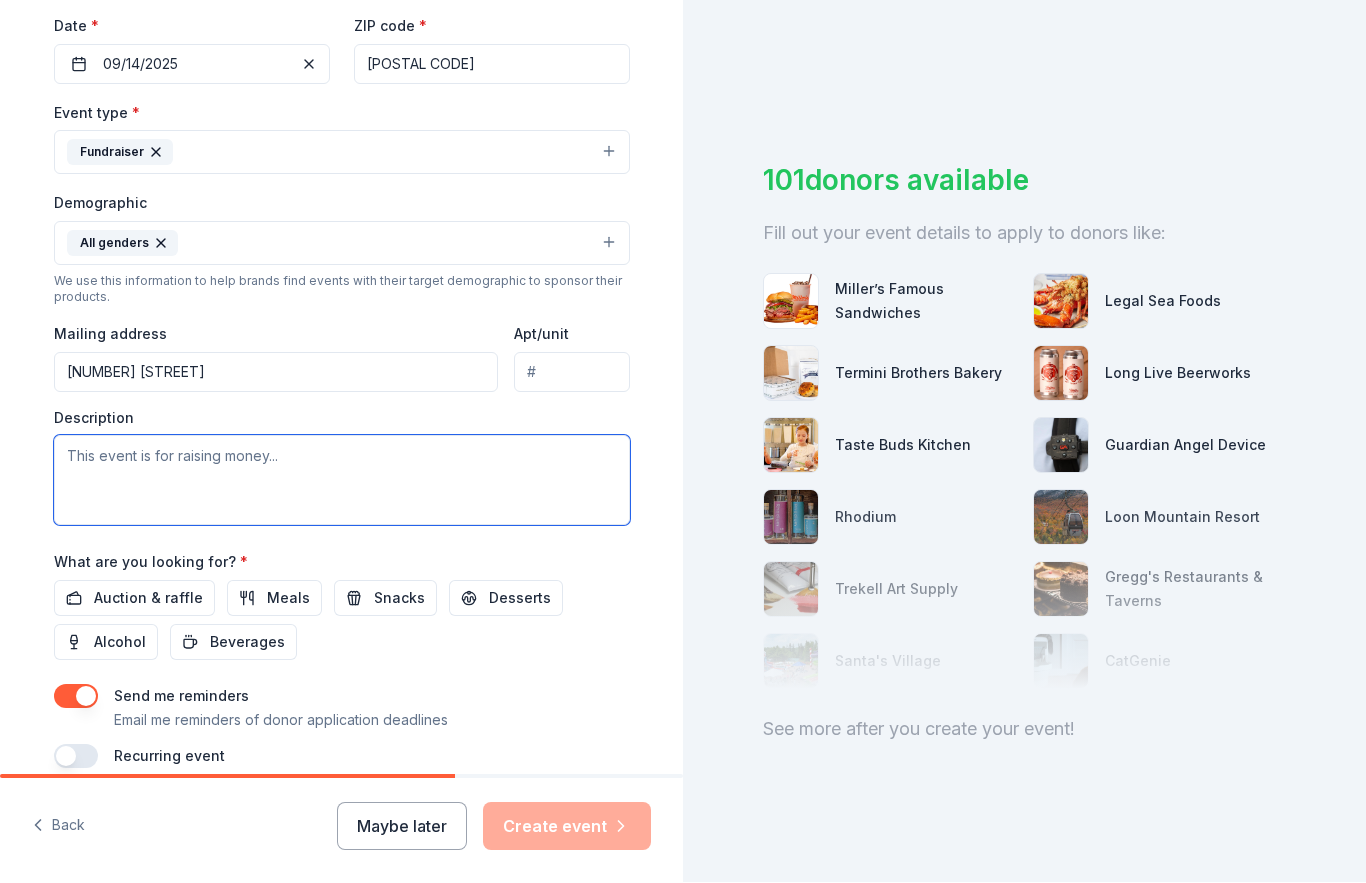 click at bounding box center [342, 481] 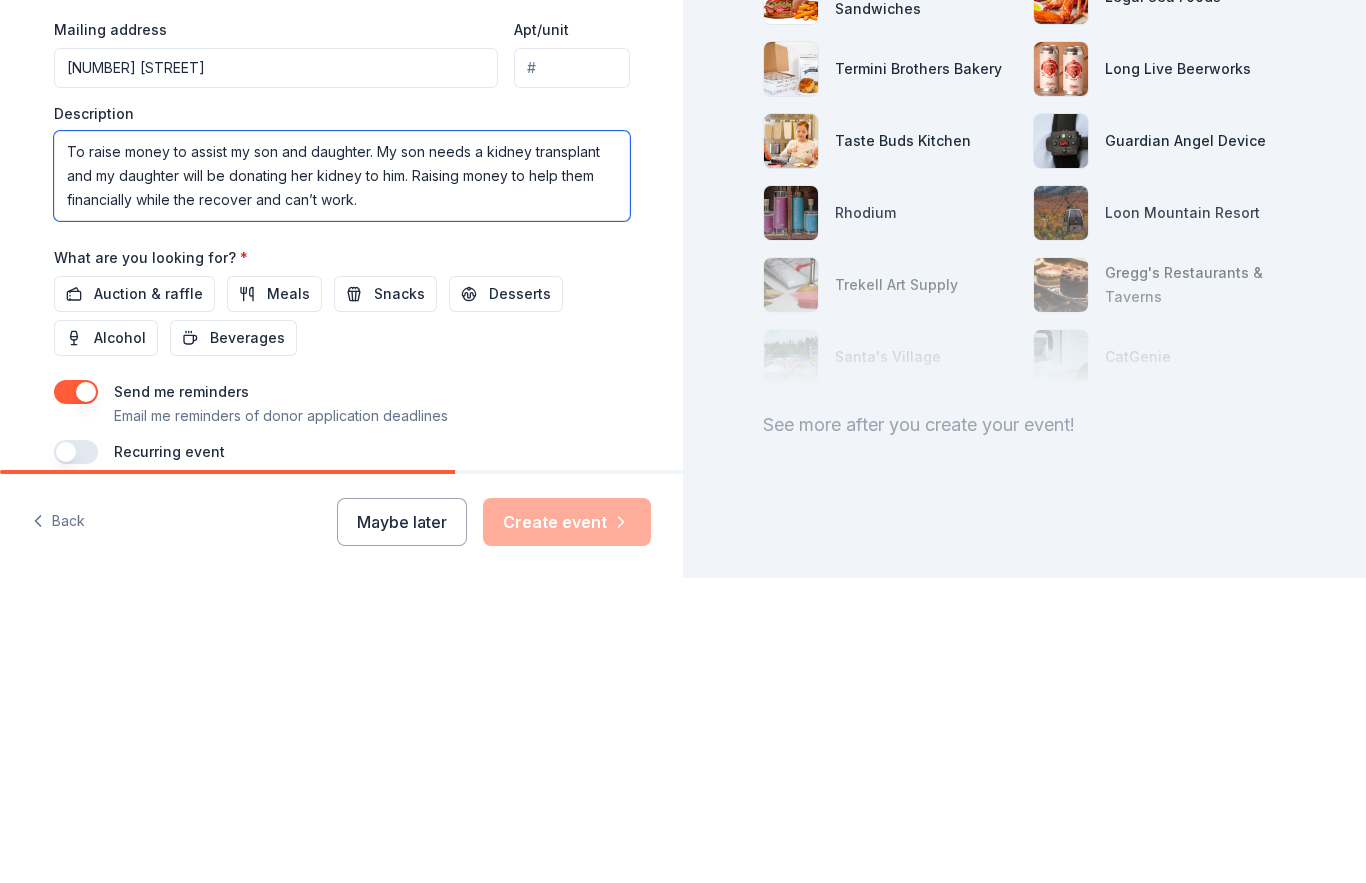 type on "To raise money to assist my son and daughter. My son needs a kidney transplant and my daughter will be donating her kidney to him. Raising money to help them financially while the recover and can’t work." 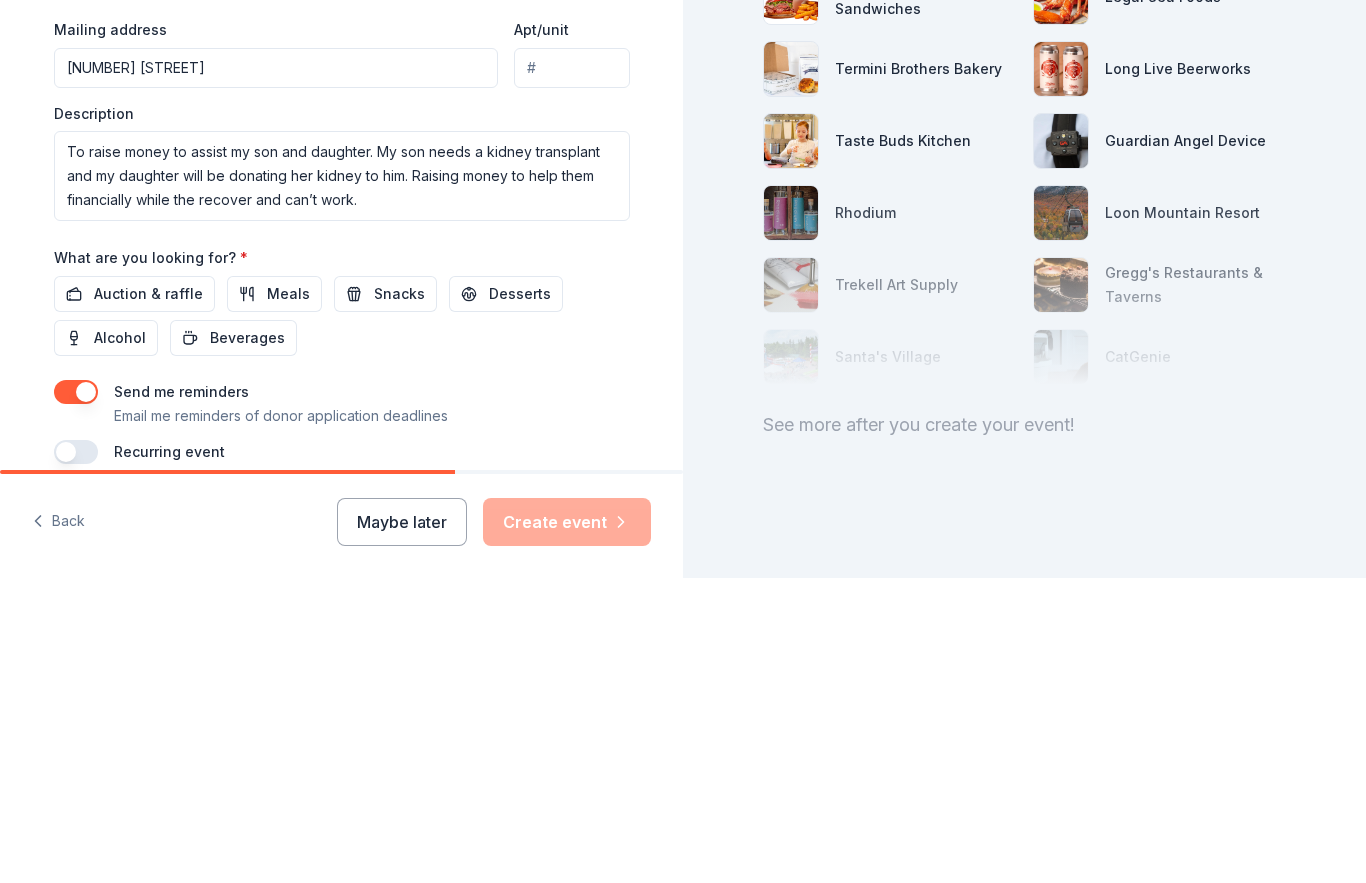 click on "Auction & raffle" at bounding box center [148, 599] 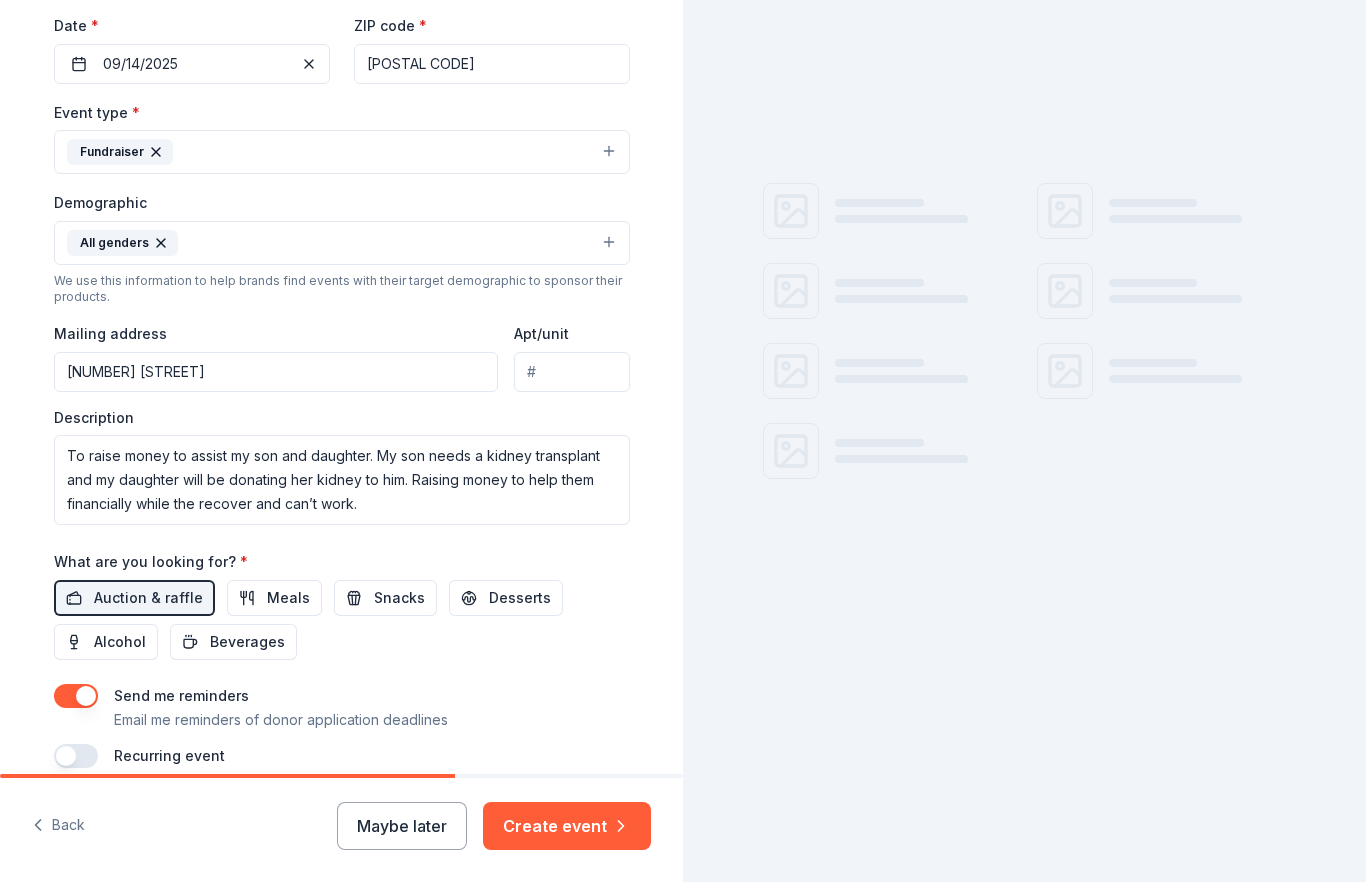 click on "Meals" at bounding box center [288, 599] 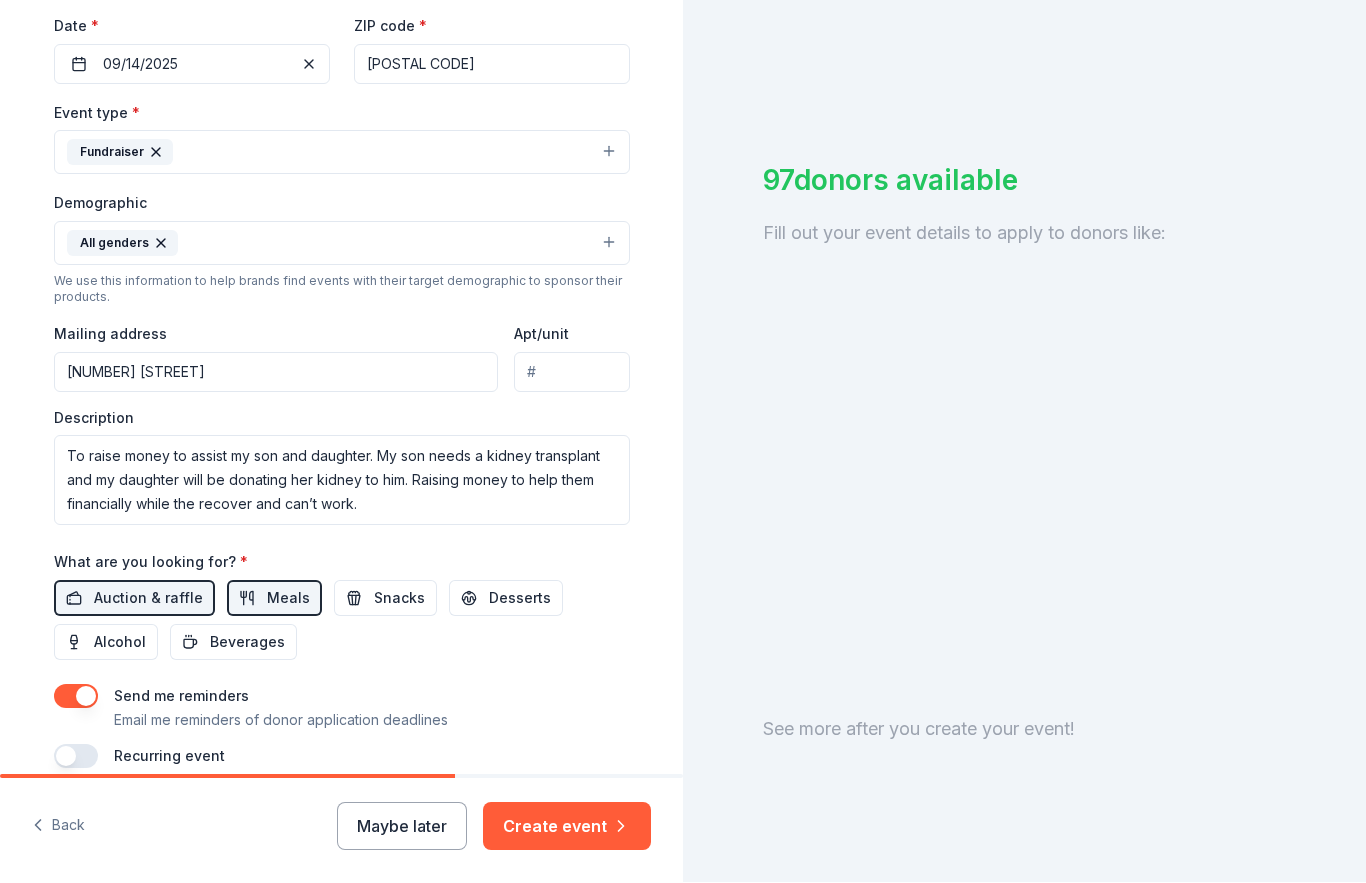 click on "Snacks" at bounding box center [385, 599] 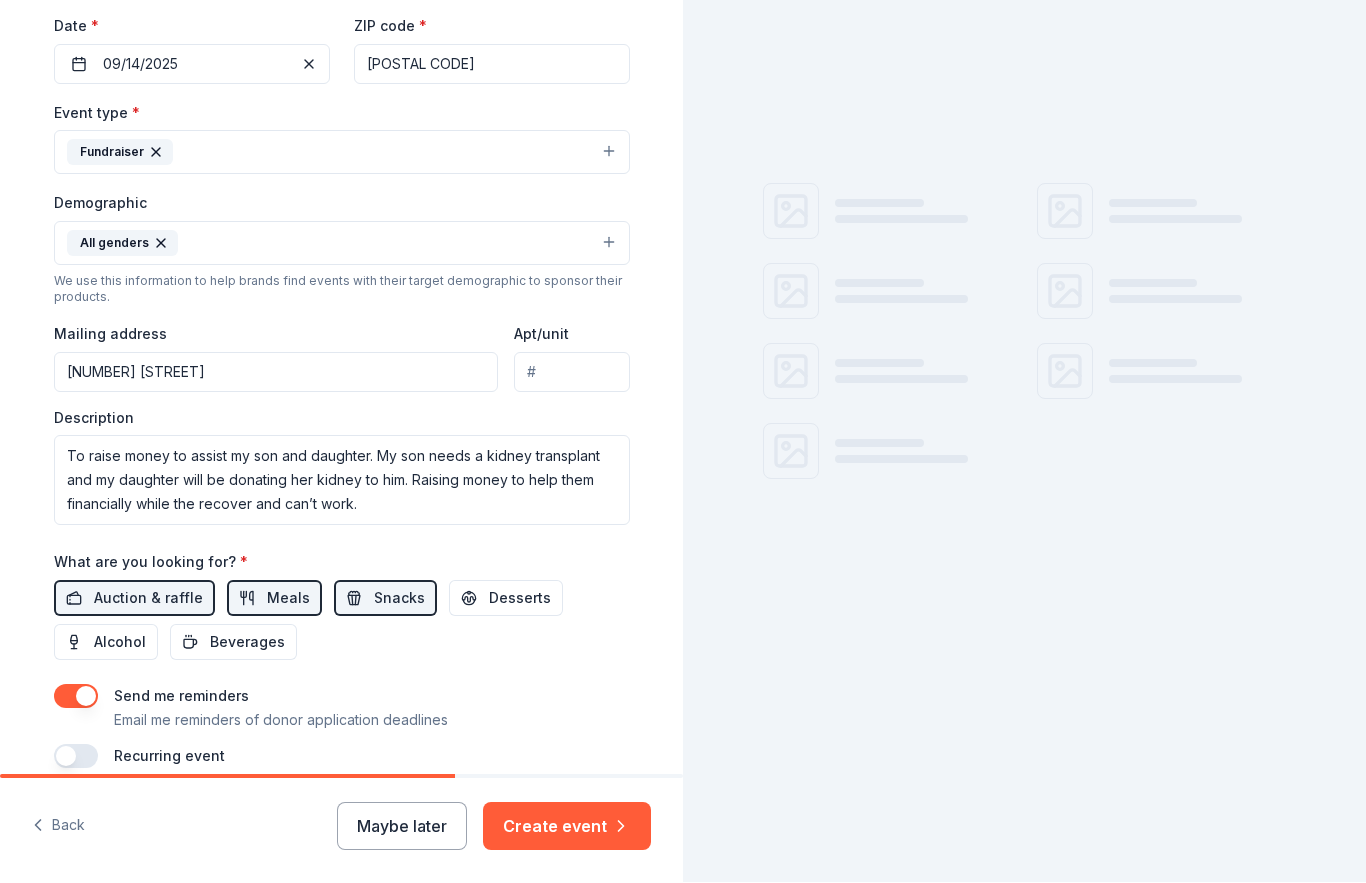 click on "Desserts" at bounding box center [506, 599] 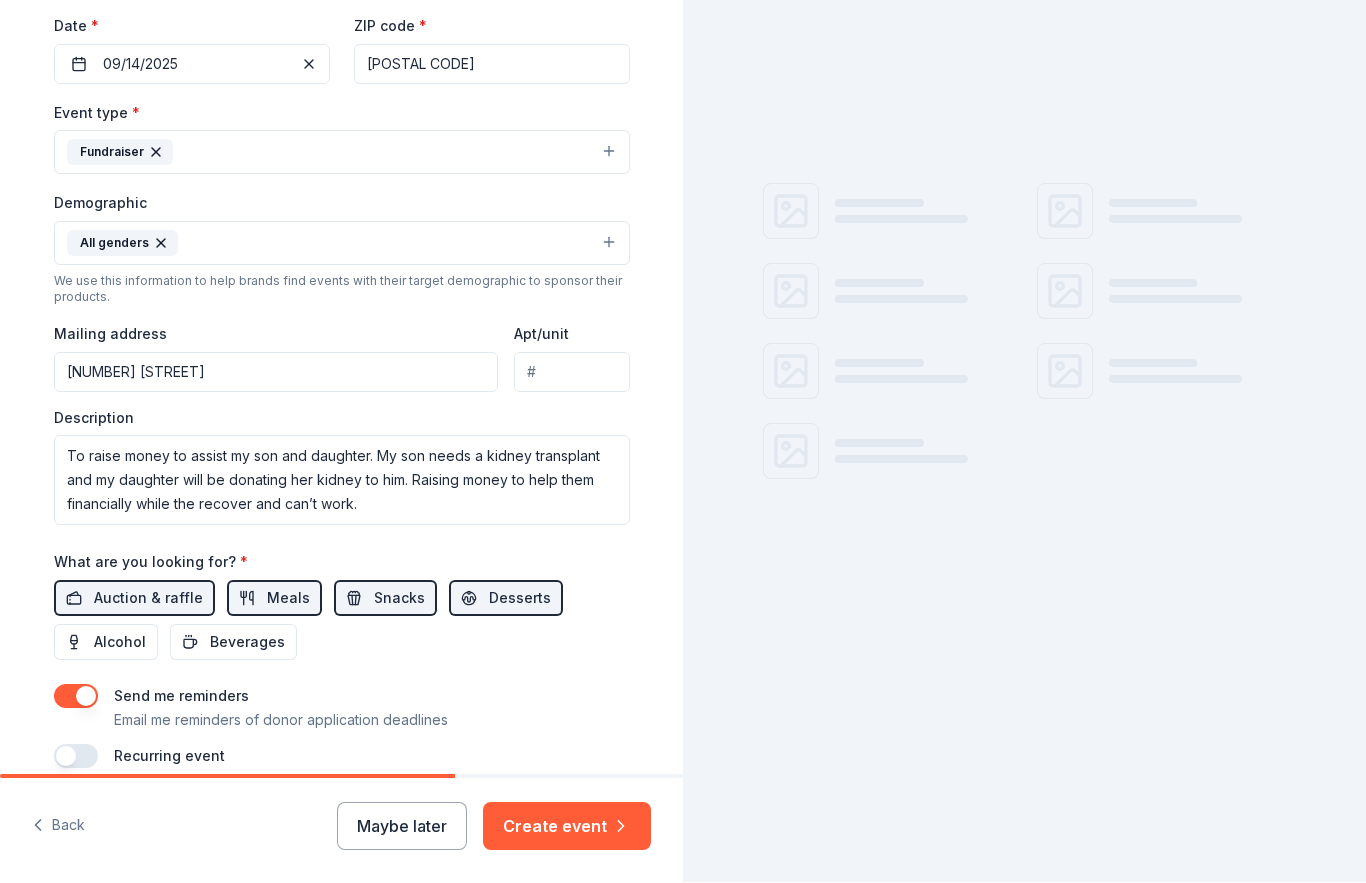 click on "Alcohol" at bounding box center [120, 643] 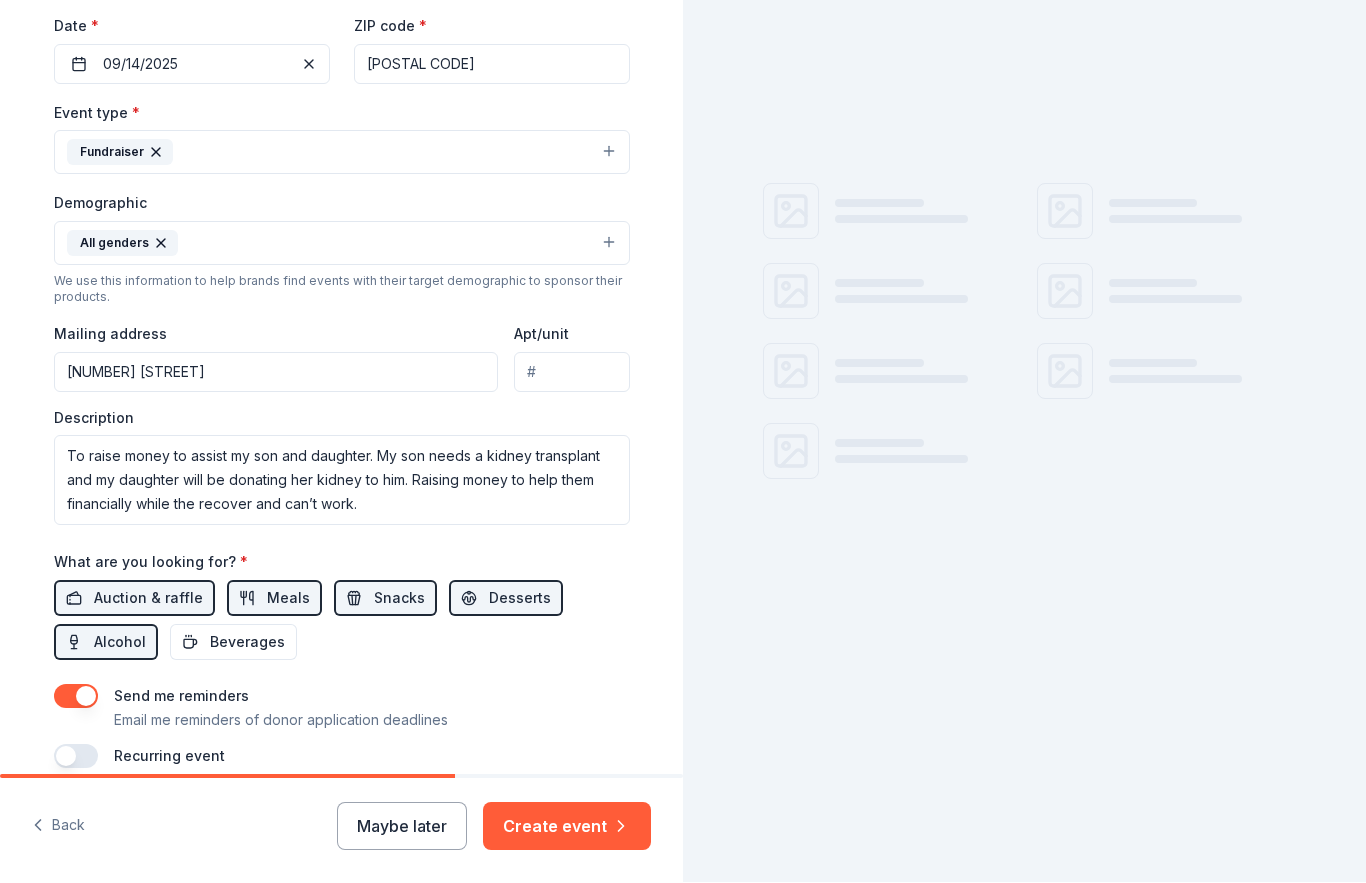 click on "Beverages" at bounding box center [247, 643] 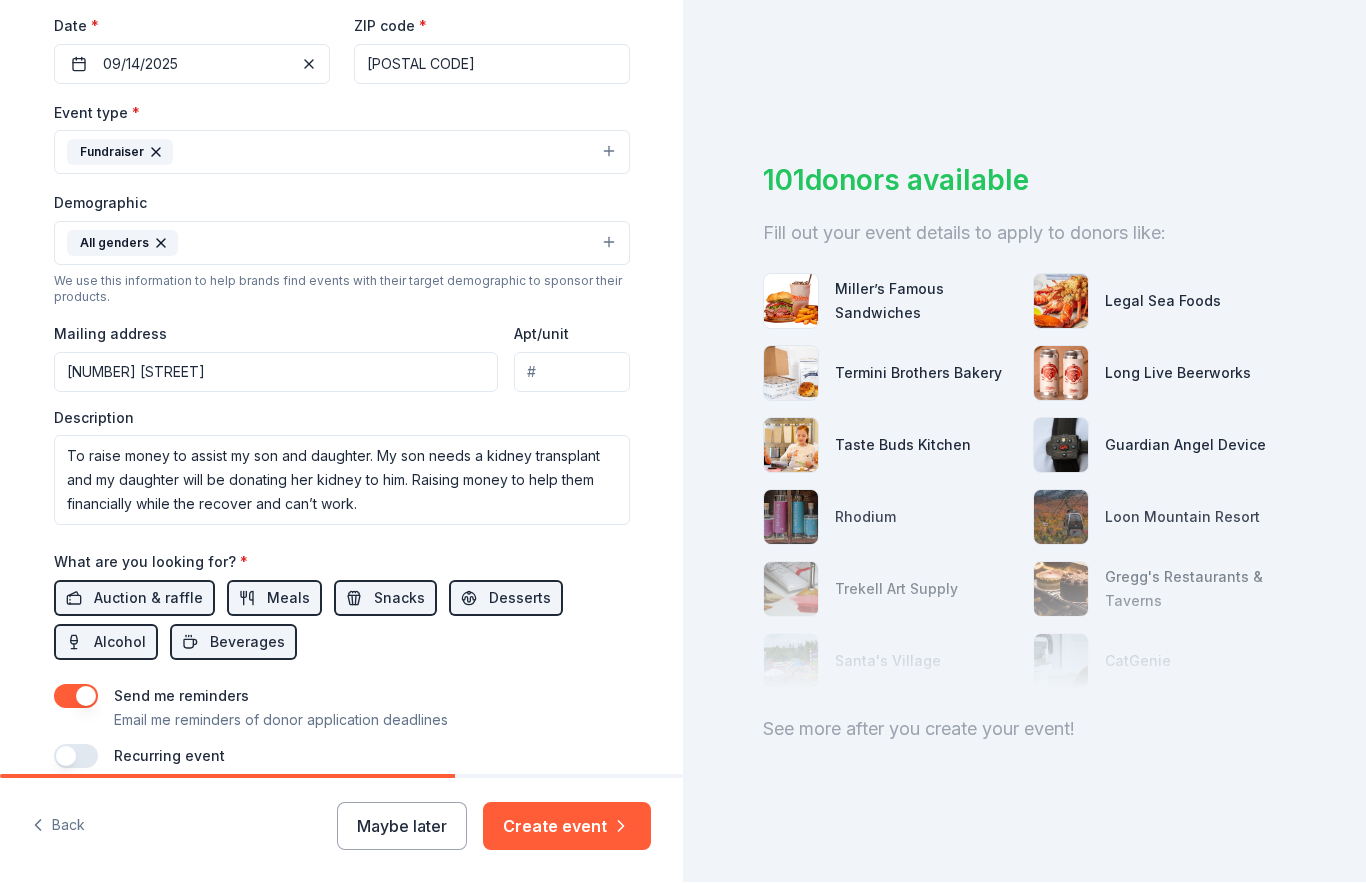 click on "Create event" at bounding box center (567, 827) 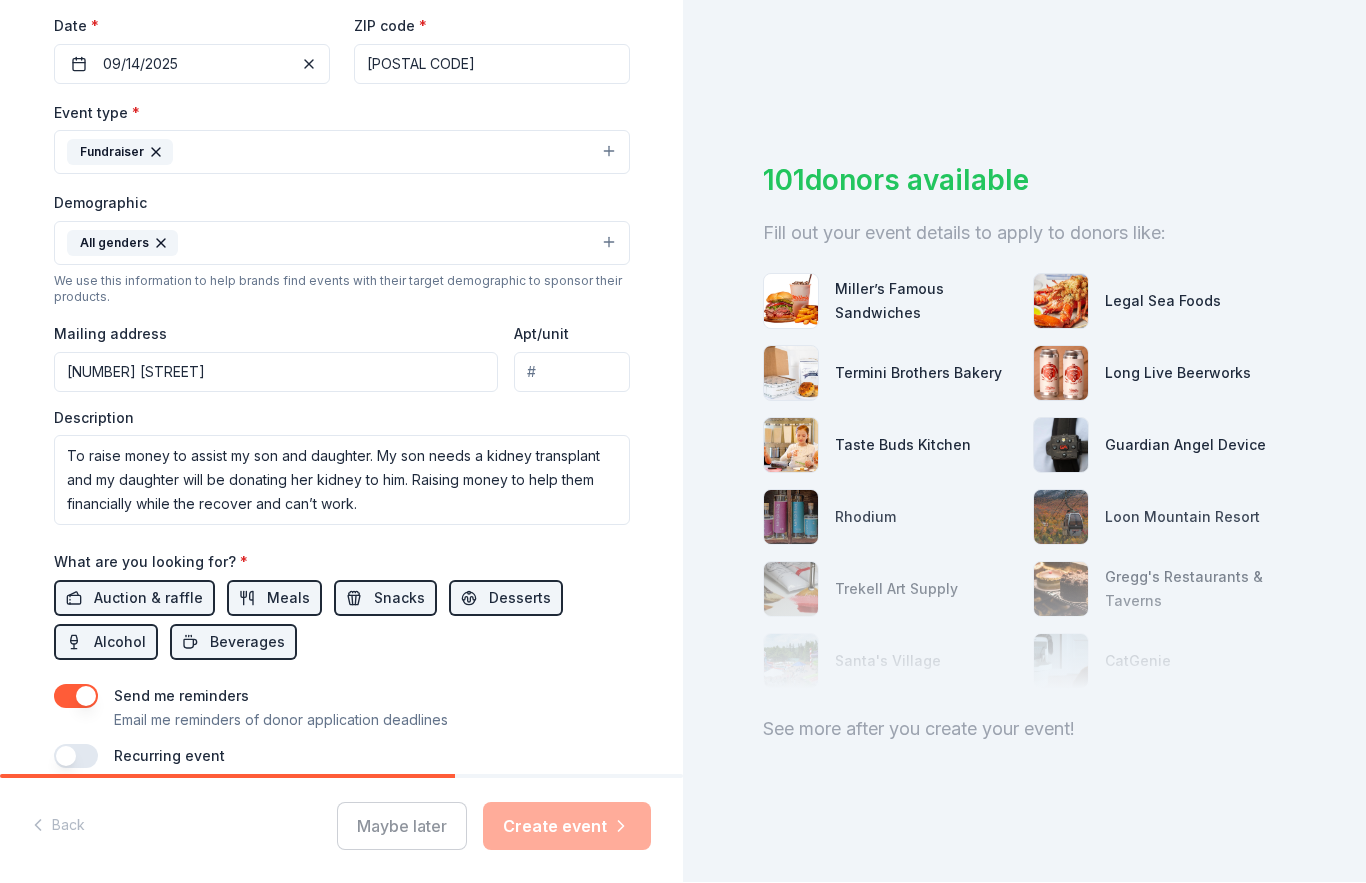 scroll, scrollTop: 0, scrollLeft: 0, axis: both 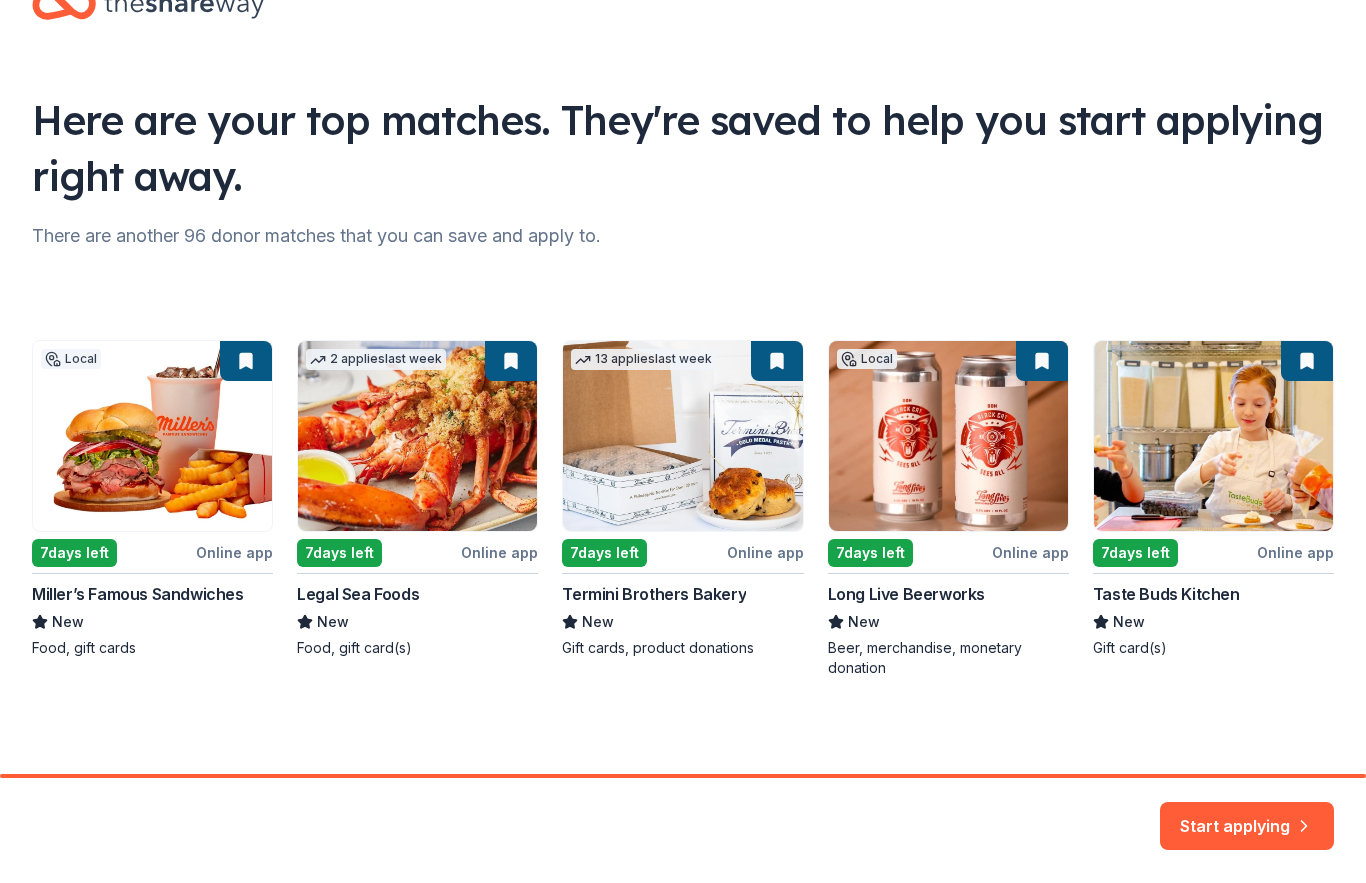 click on "Local 7 days left Online app Miller’s Famous Sandwiches New Food, gift cards 2 applies last week 7 days left Online app Legal Sea Foods New Food, gift card(s) 13 applies last week 7 days left Online app Termini Brothers Bakery New Gift cards, product donations Local 7 days left Online app Long Live Beerworks New Beer, merchandise, monetary donation 7 days left Online app Taste Buds Kitchen New Gift card(s)" at bounding box center (683, 510) 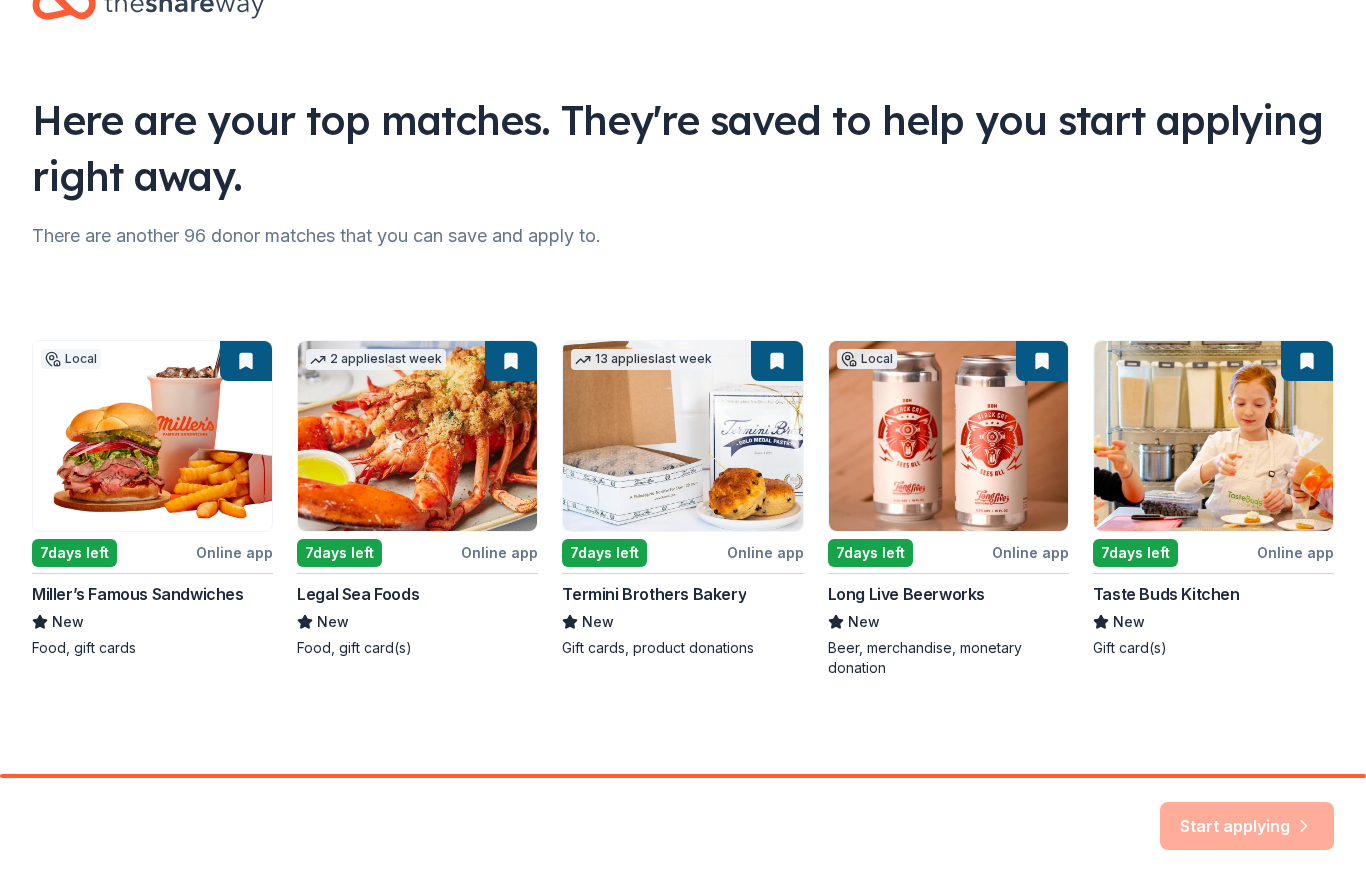 scroll, scrollTop: 1, scrollLeft: 0, axis: vertical 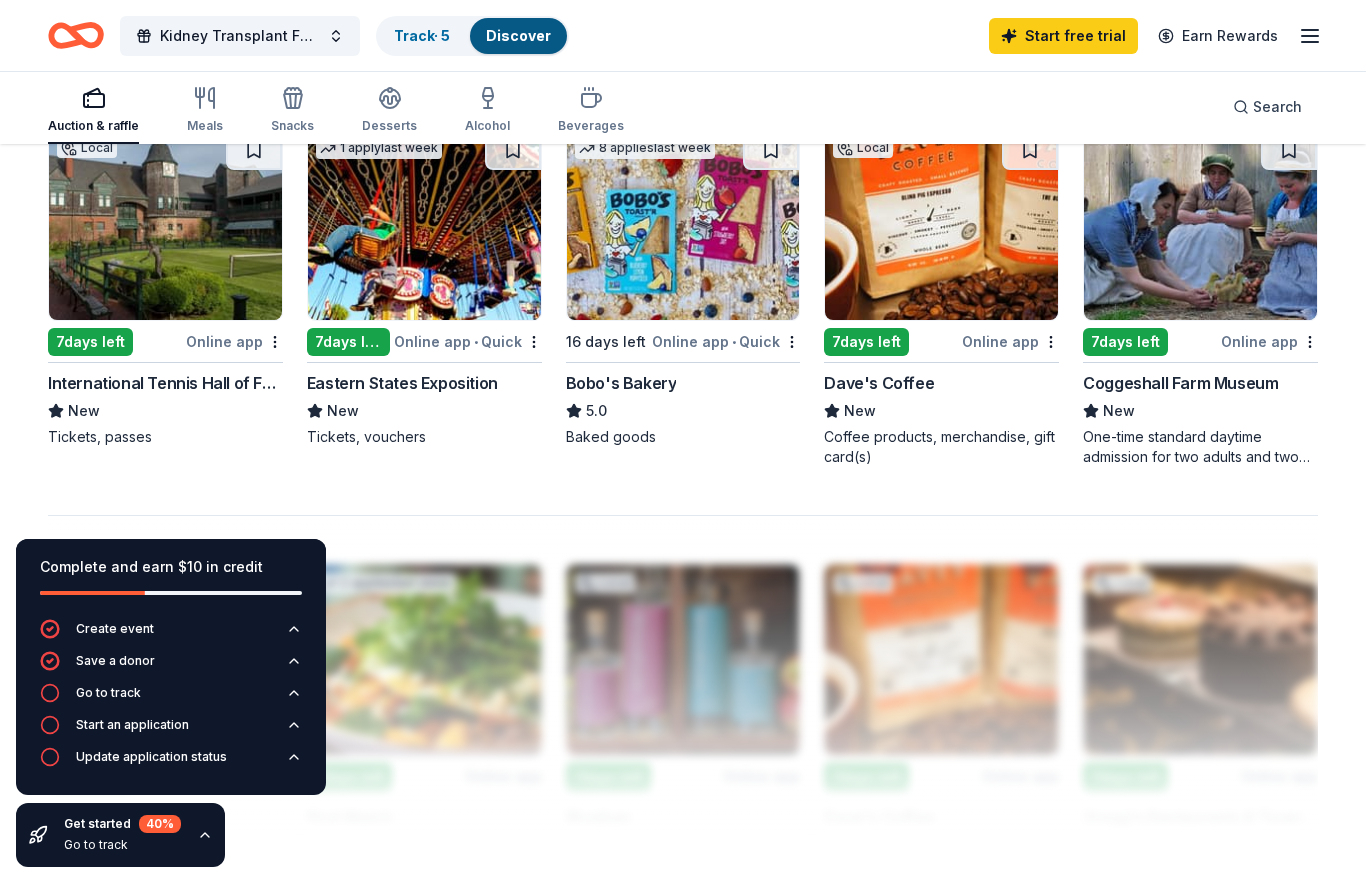 click at bounding box center (683, 675) 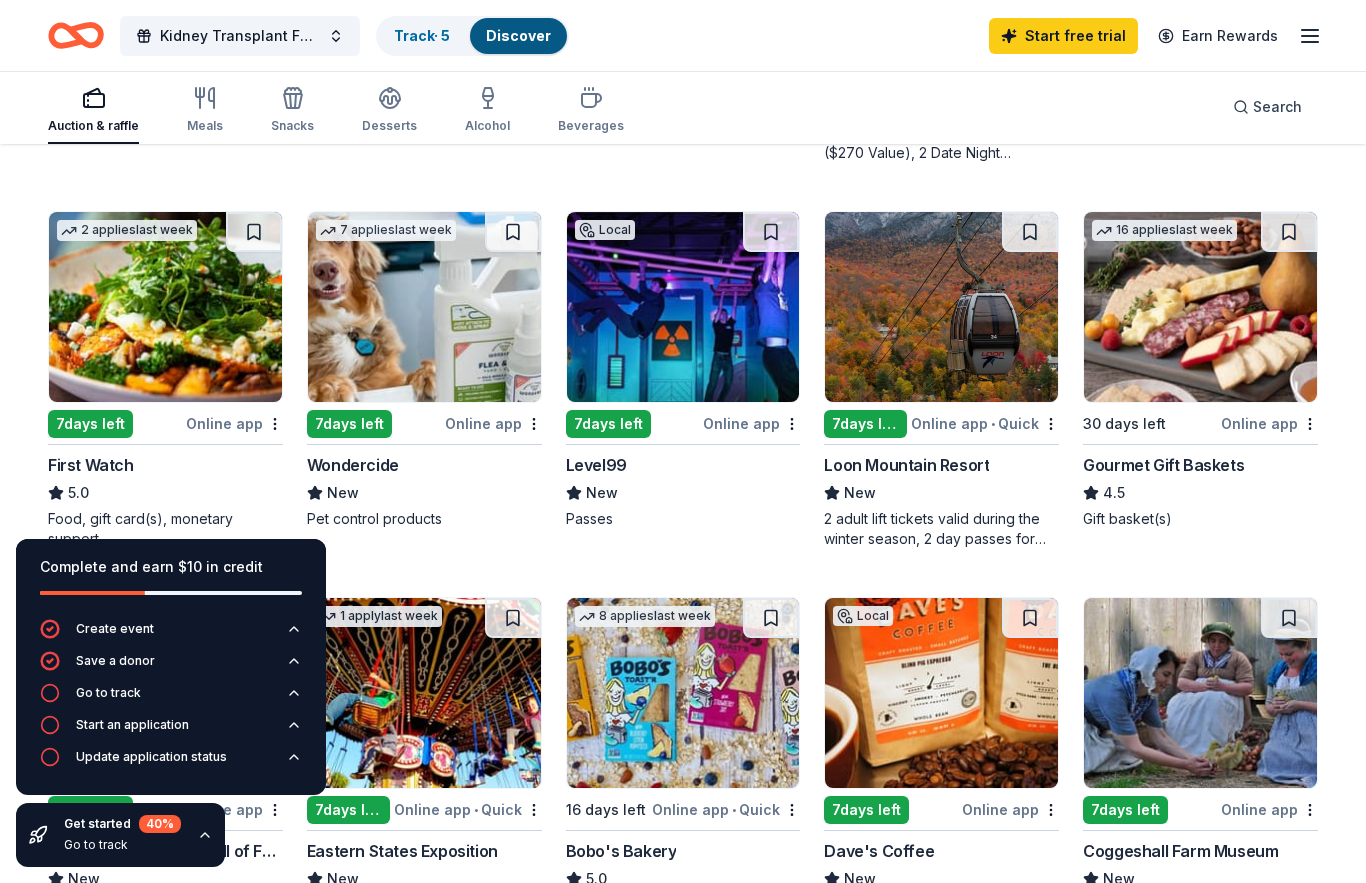 scroll, scrollTop: 928, scrollLeft: 0, axis: vertical 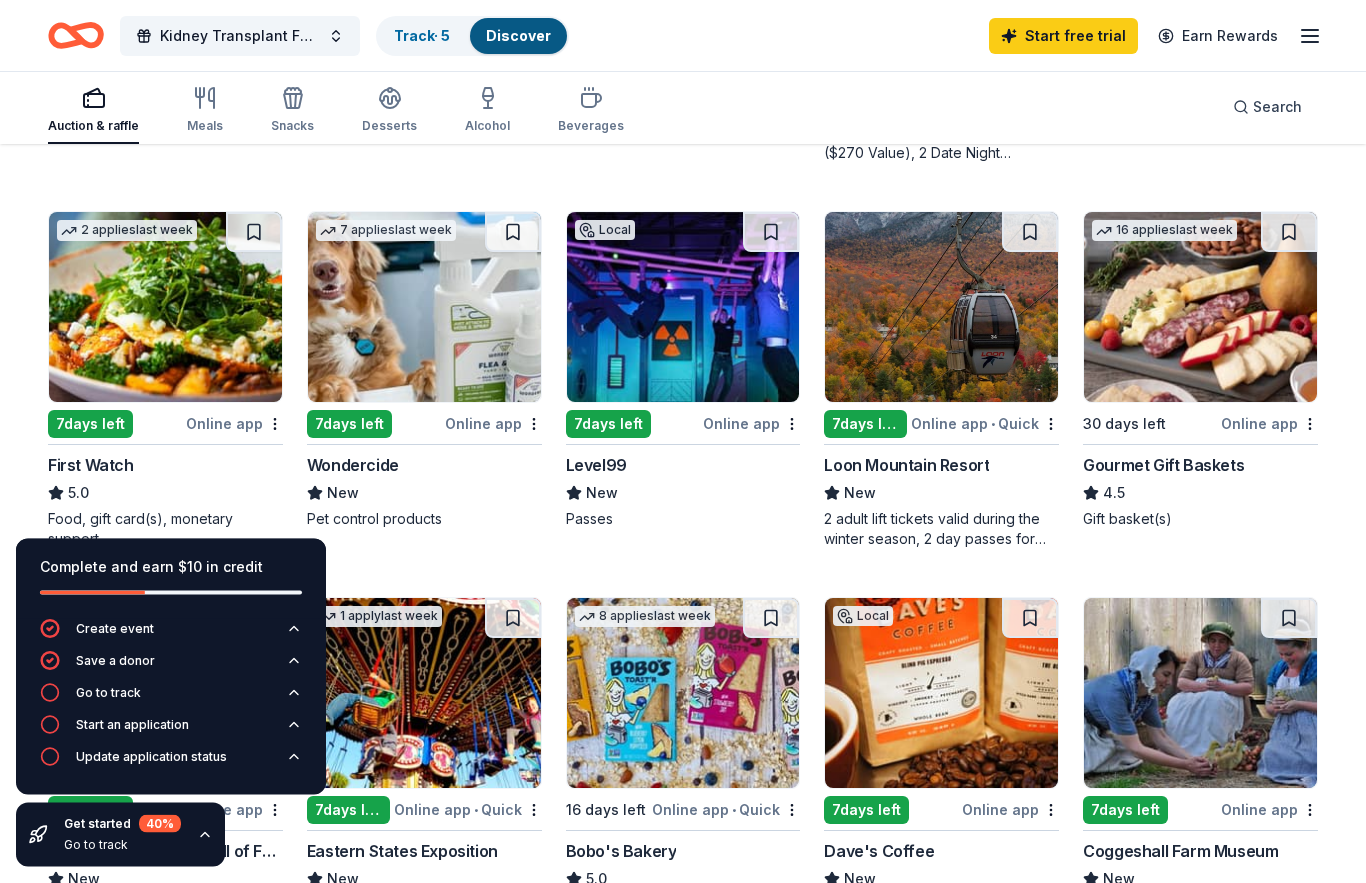 click at bounding box center (941, 308) 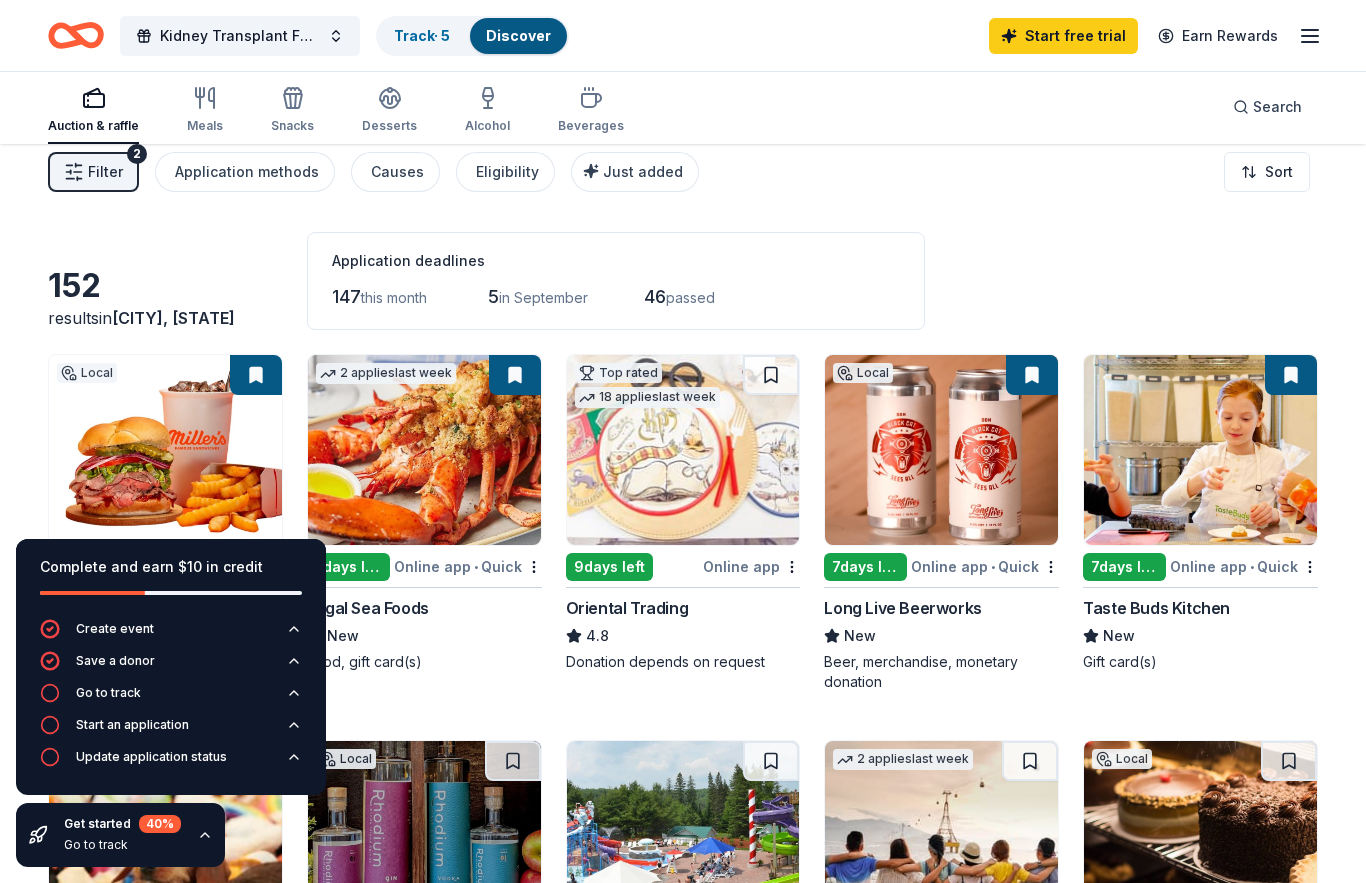 scroll, scrollTop: 0, scrollLeft: 0, axis: both 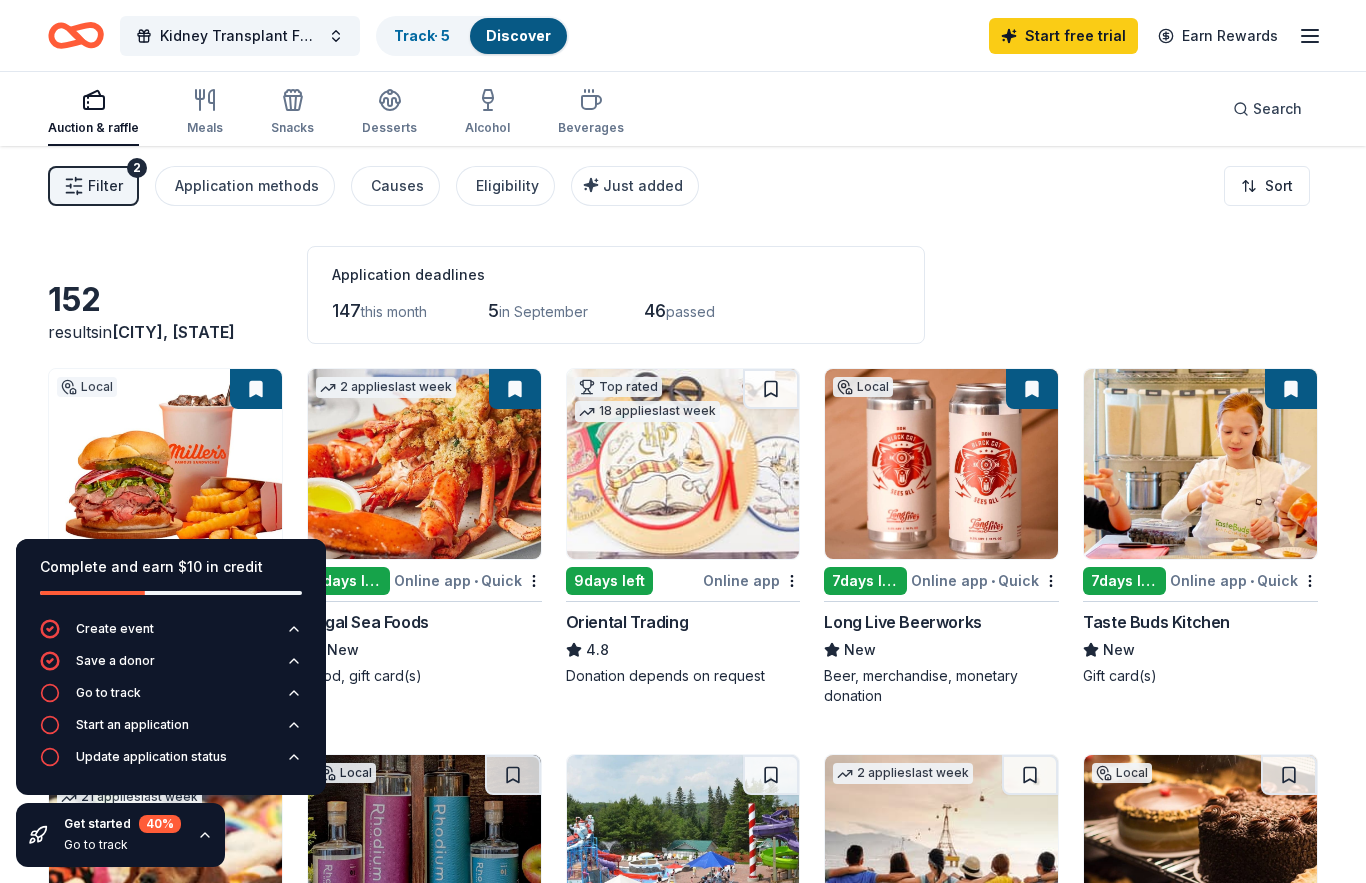 click on "Filter 2" at bounding box center (93, 186) 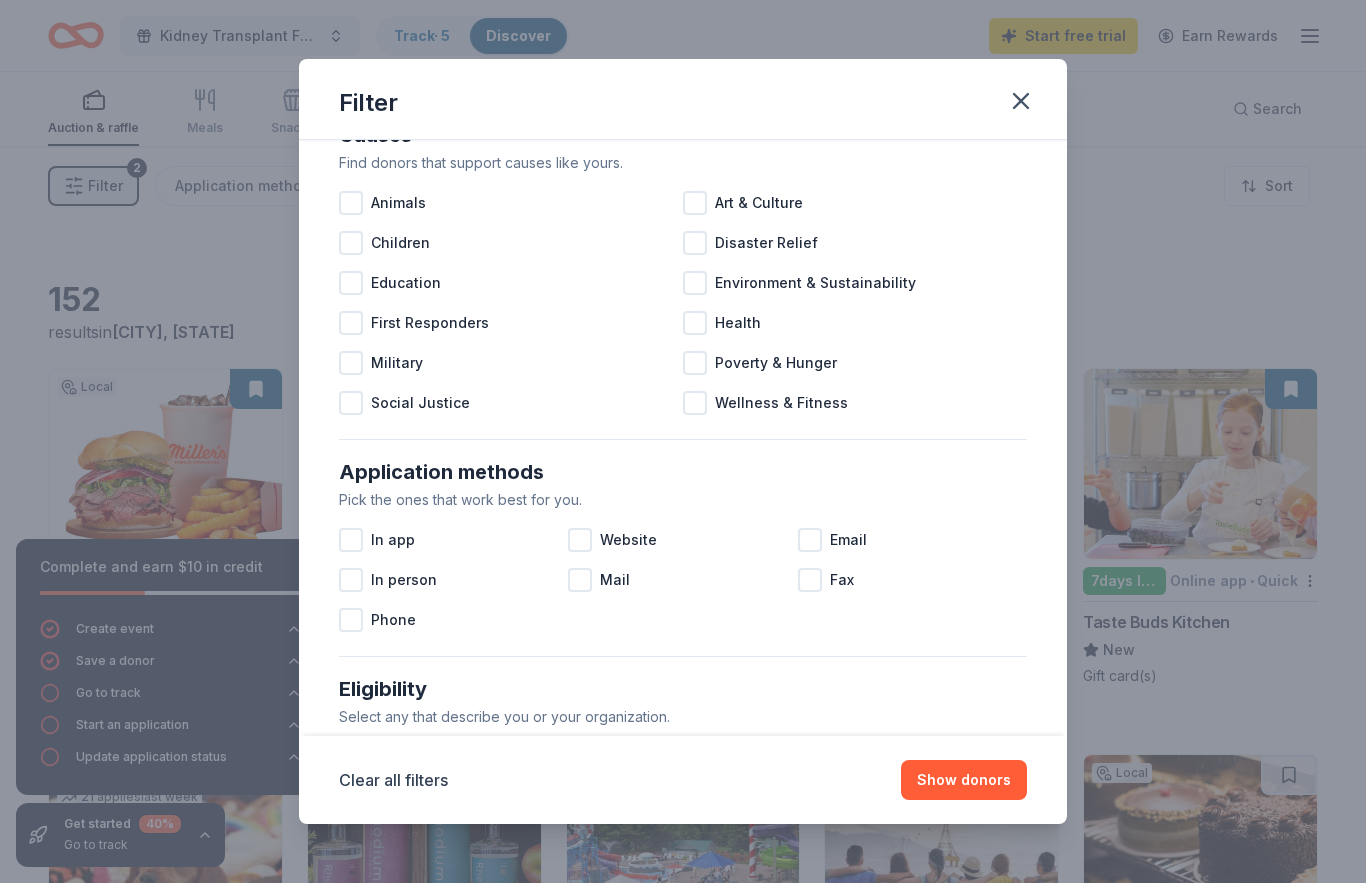 scroll, scrollTop: 54, scrollLeft: 0, axis: vertical 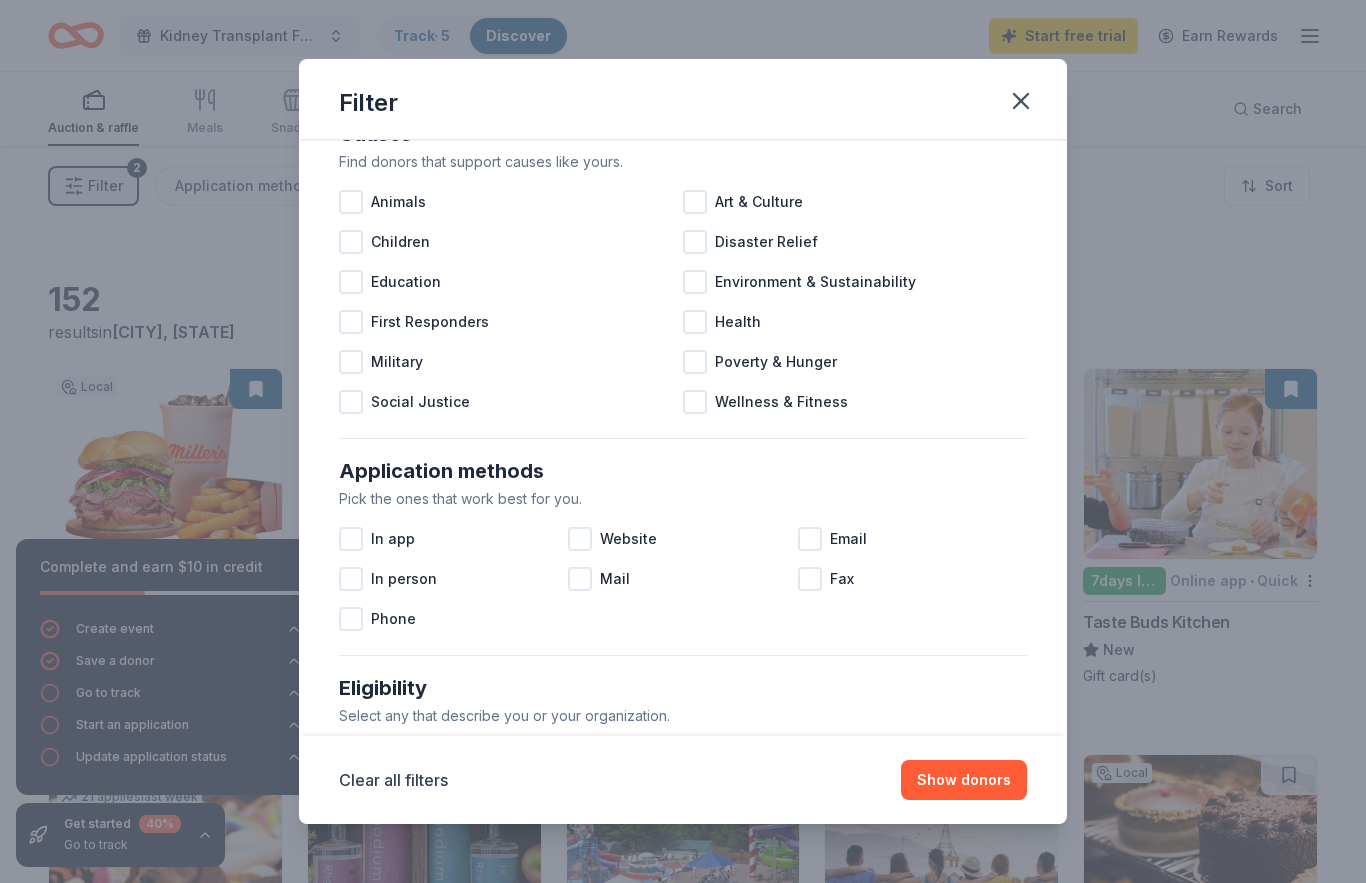 click on "Health" at bounding box center (738, 322) 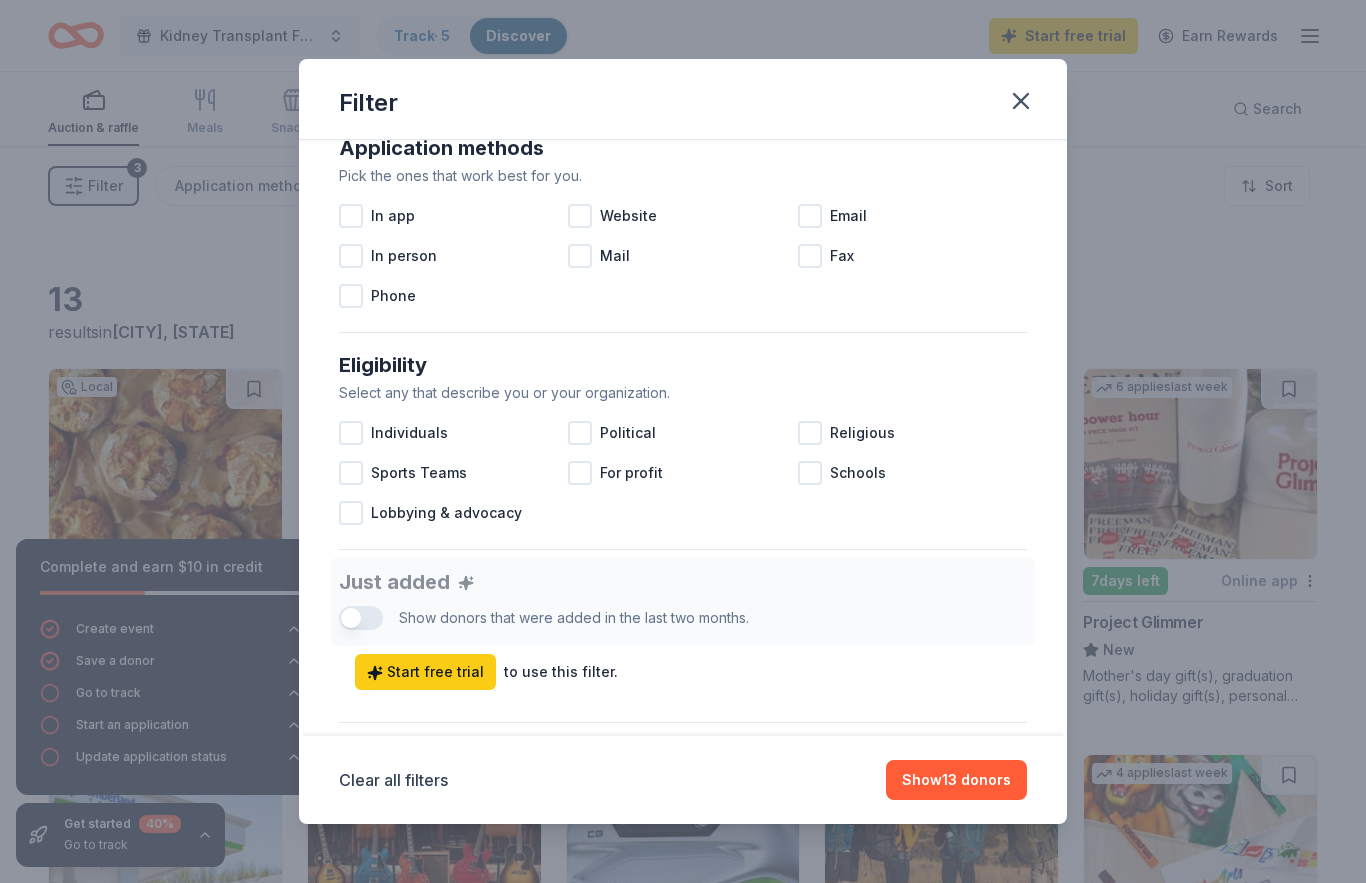 scroll, scrollTop: 383, scrollLeft: 0, axis: vertical 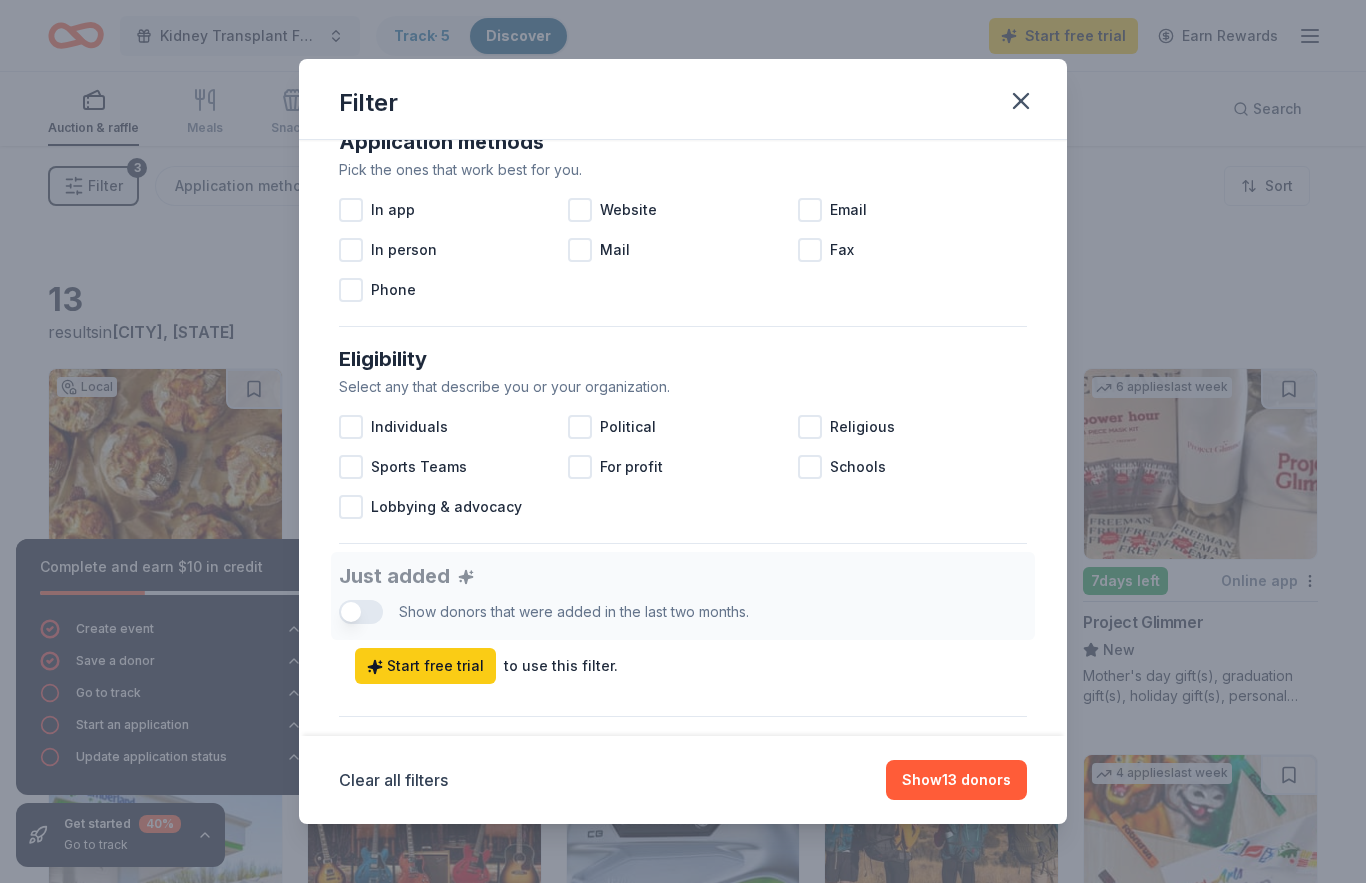 click at bounding box center [351, 427] 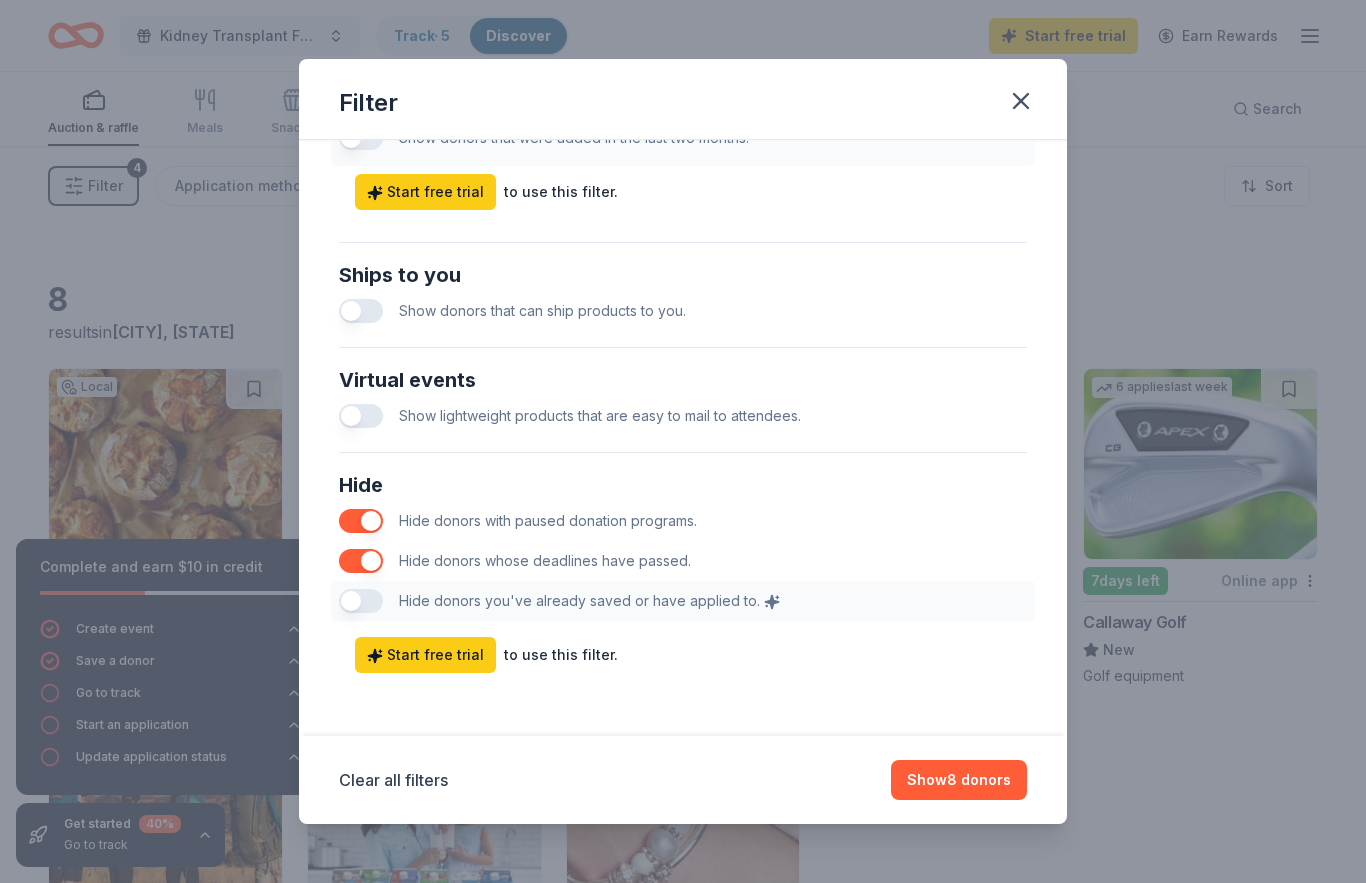 scroll, scrollTop: 857, scrollLeft: 0, axis: vertical 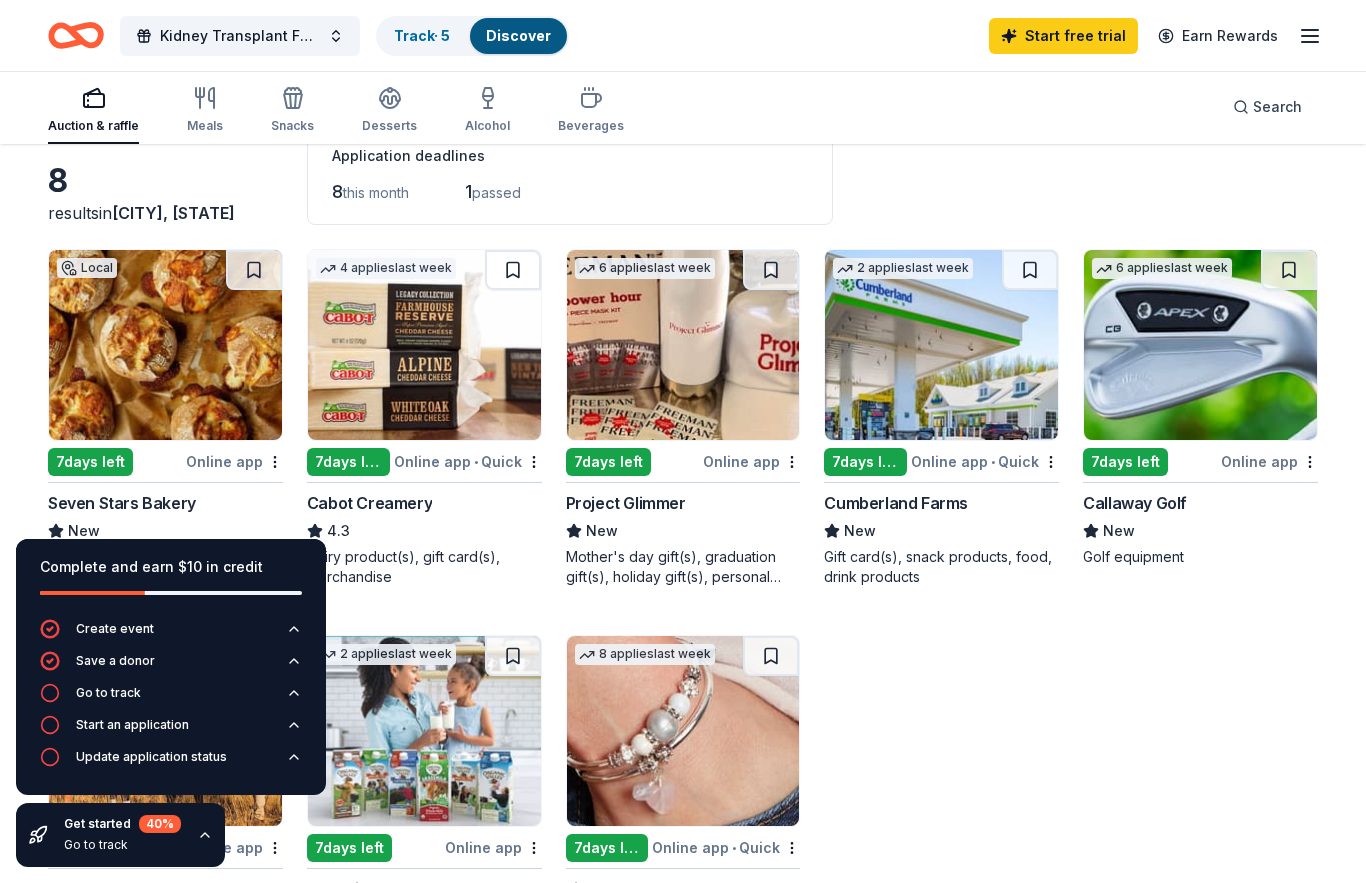 click at bounding box center [165, 345] 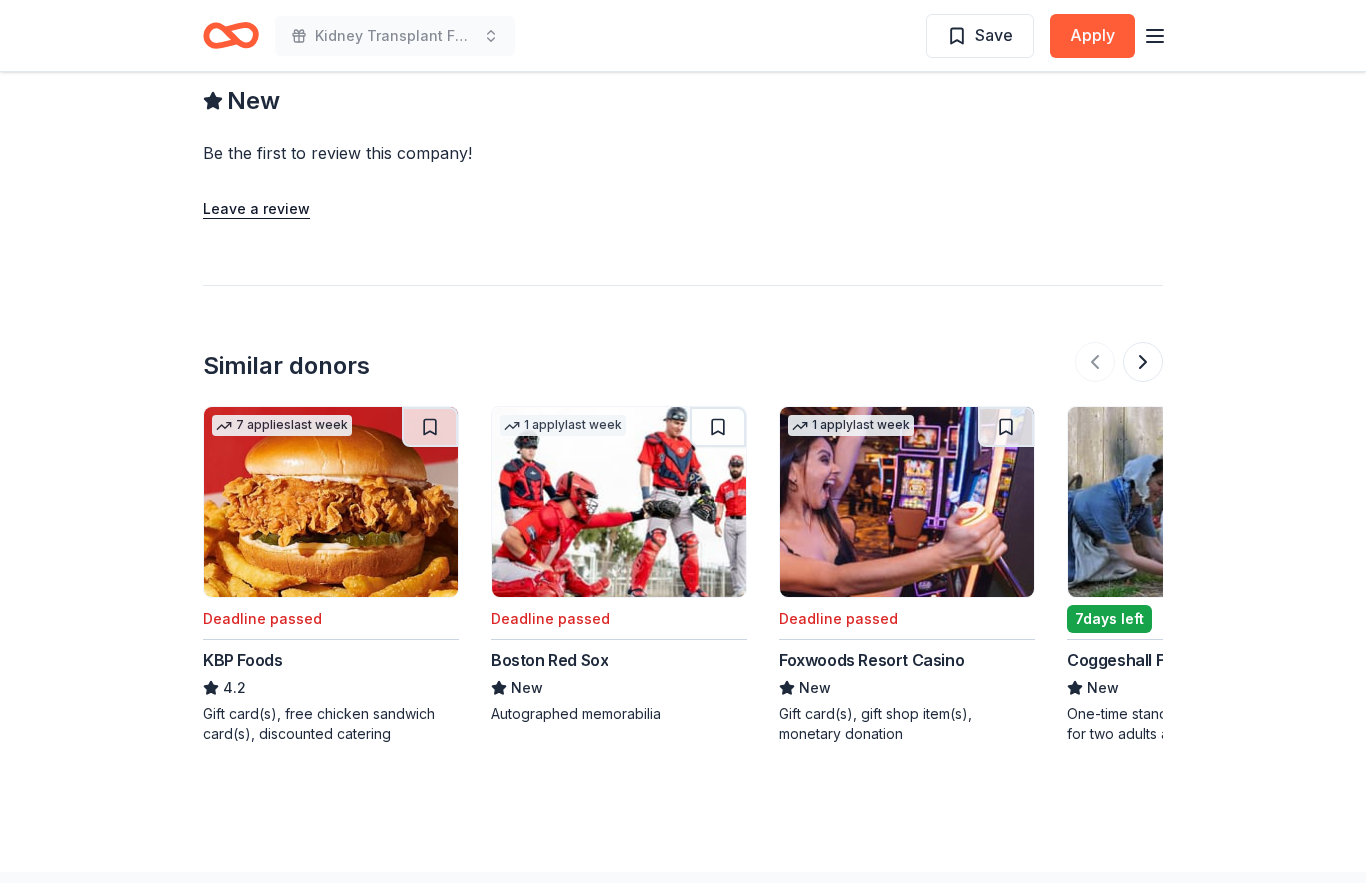 scroll, scrollTop: 1751, scrollLeft: 0, axis: vertical 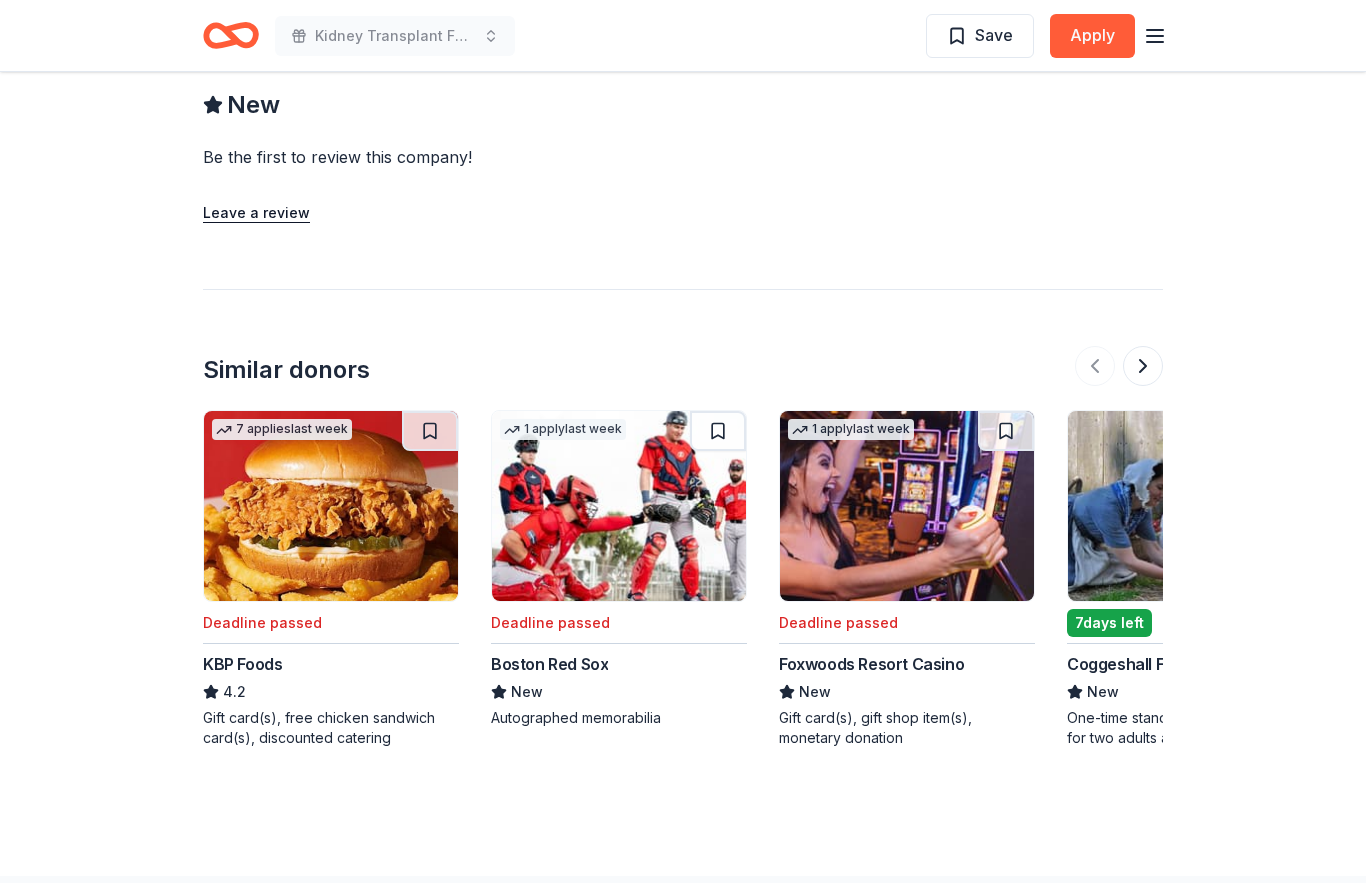 click on "Kidney Transplant Fundraiser New Share Donating in New England (CT, MA, ME, NH, RI, VT) Loon Mountain Resort is a premier four-season destination offering world-class skiing, snowboarding, and year-round mountain adventures in the White Mountains. Known for its diverse terrain, scenic gondola rides, and vibrant activities, it caters to outdoor enthusiasts of all skill levels. What they donate 2 adult lift tickets valid during the winter season, 2 day passes for summer/fall attractions Auction & raffle Donation can be shipped to you Who they donate to Preferred Supports fundraising events with a focus on children's charities (excluding school fundraisers) and the community Children Social Justice 501(c)(3) required Start free Pro trial to view approval rates and average donation values Due in 7 days Apply Save ⚡️ Quick application Usually responds in a few weeks Updated about 2 months ago Report a mistake New Be the first to review this company! Leave a review Similar donors 7 applies last week KBP Foods" at bounding box center [683, -402] 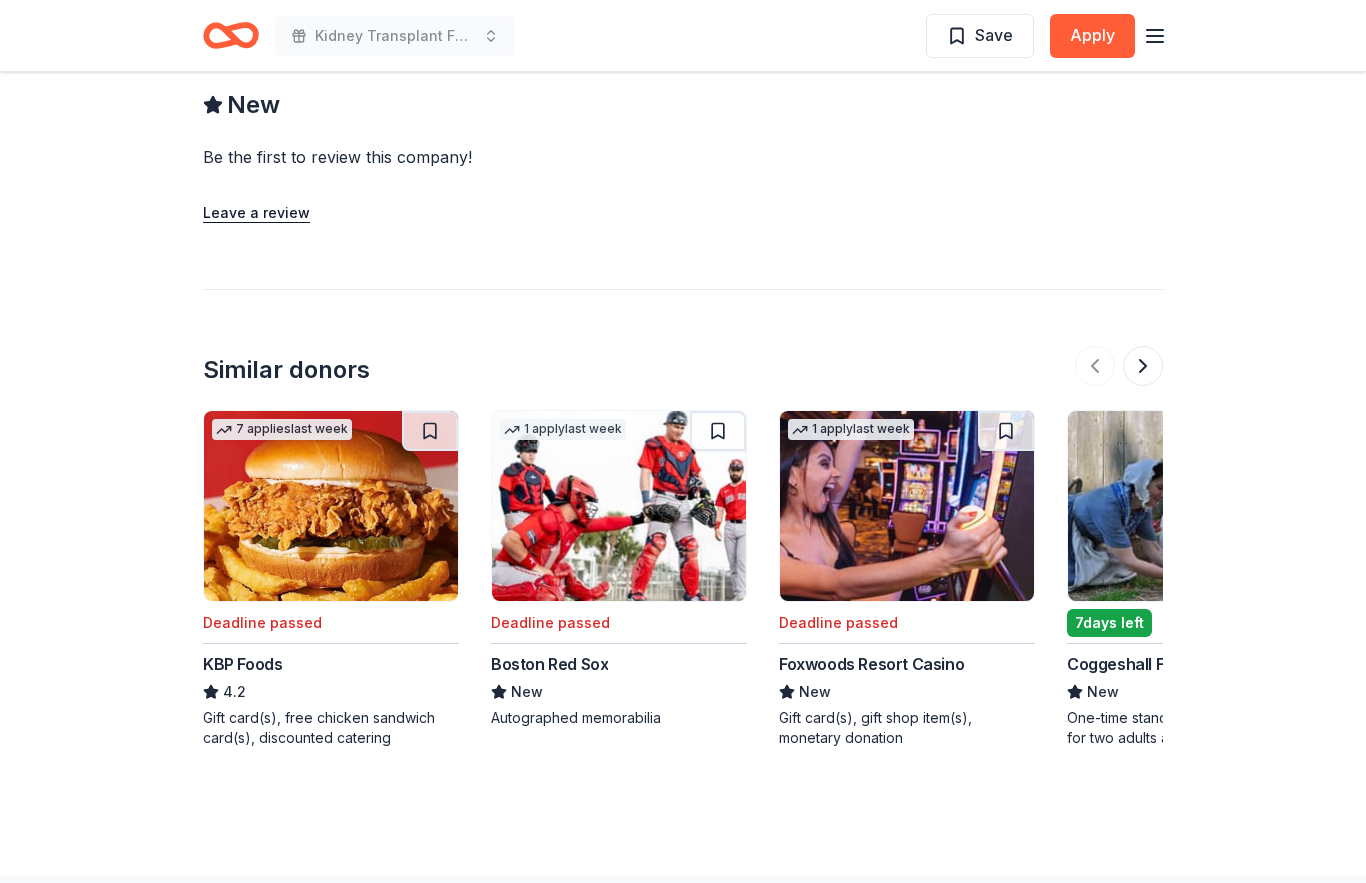 click at bounding box center [1143, 366] 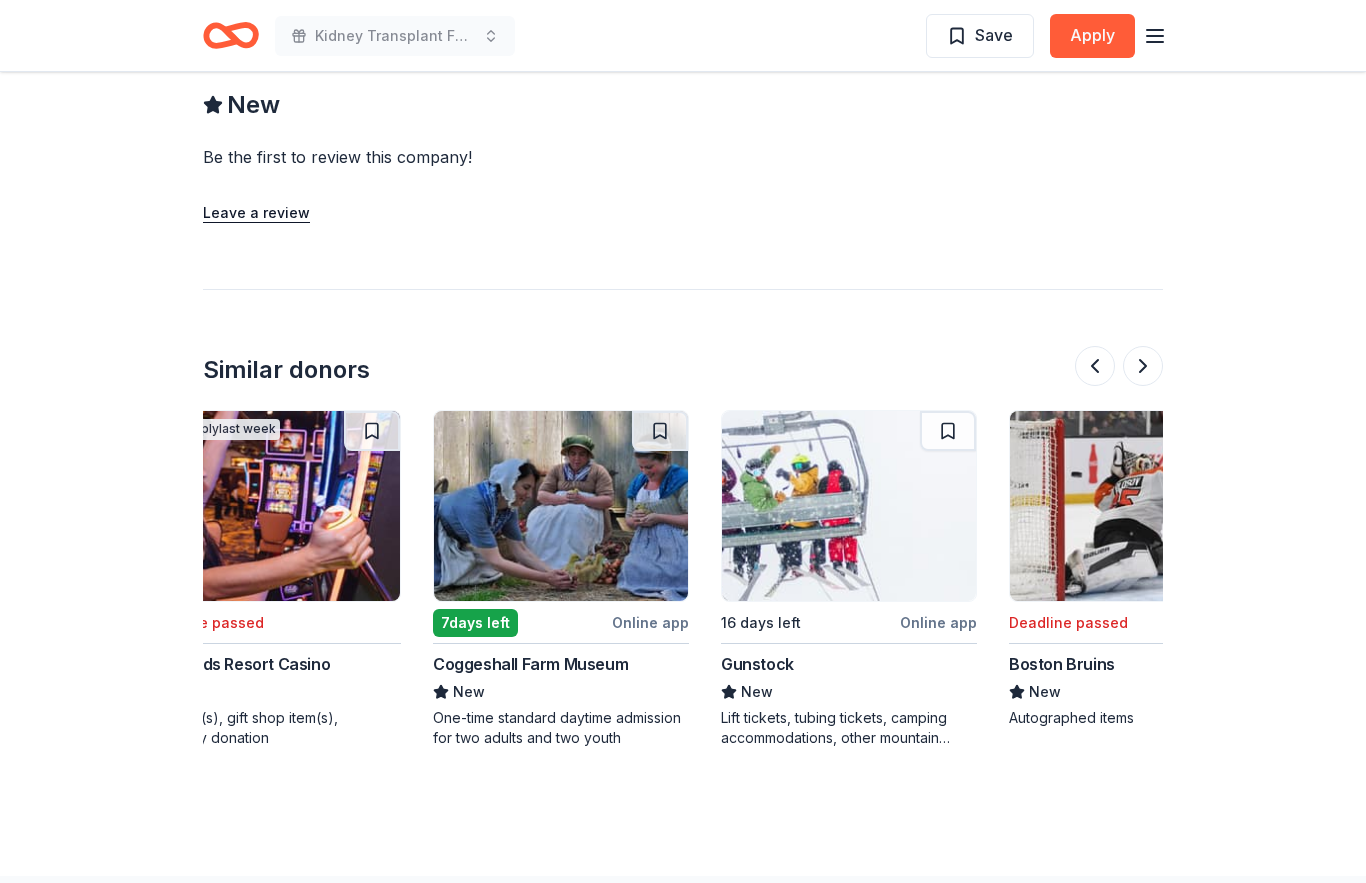 scroll, scrollTop: 0, scrollLeft: 864, axis: horizontal 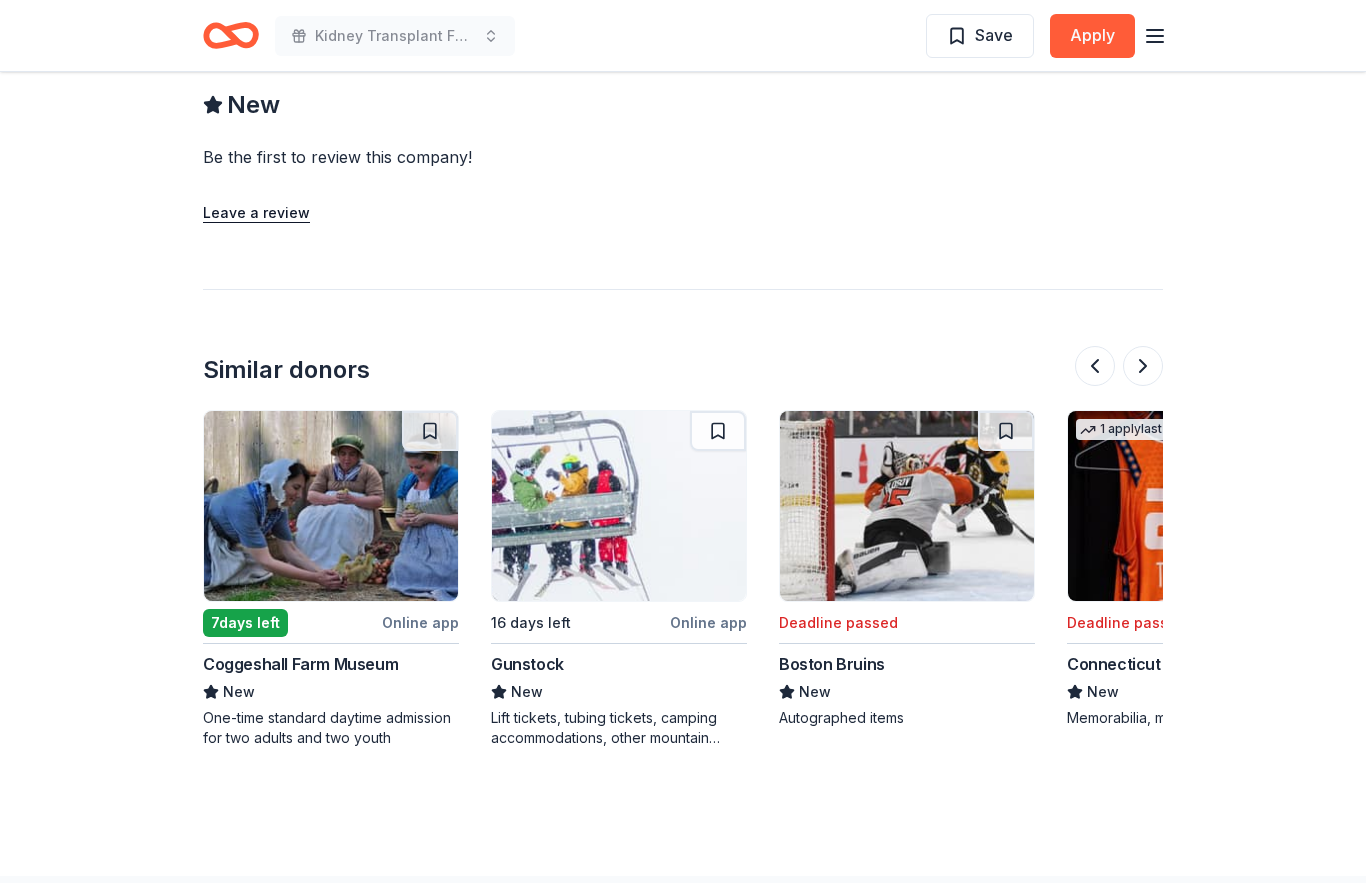 click at bounding box center (1143, 366) 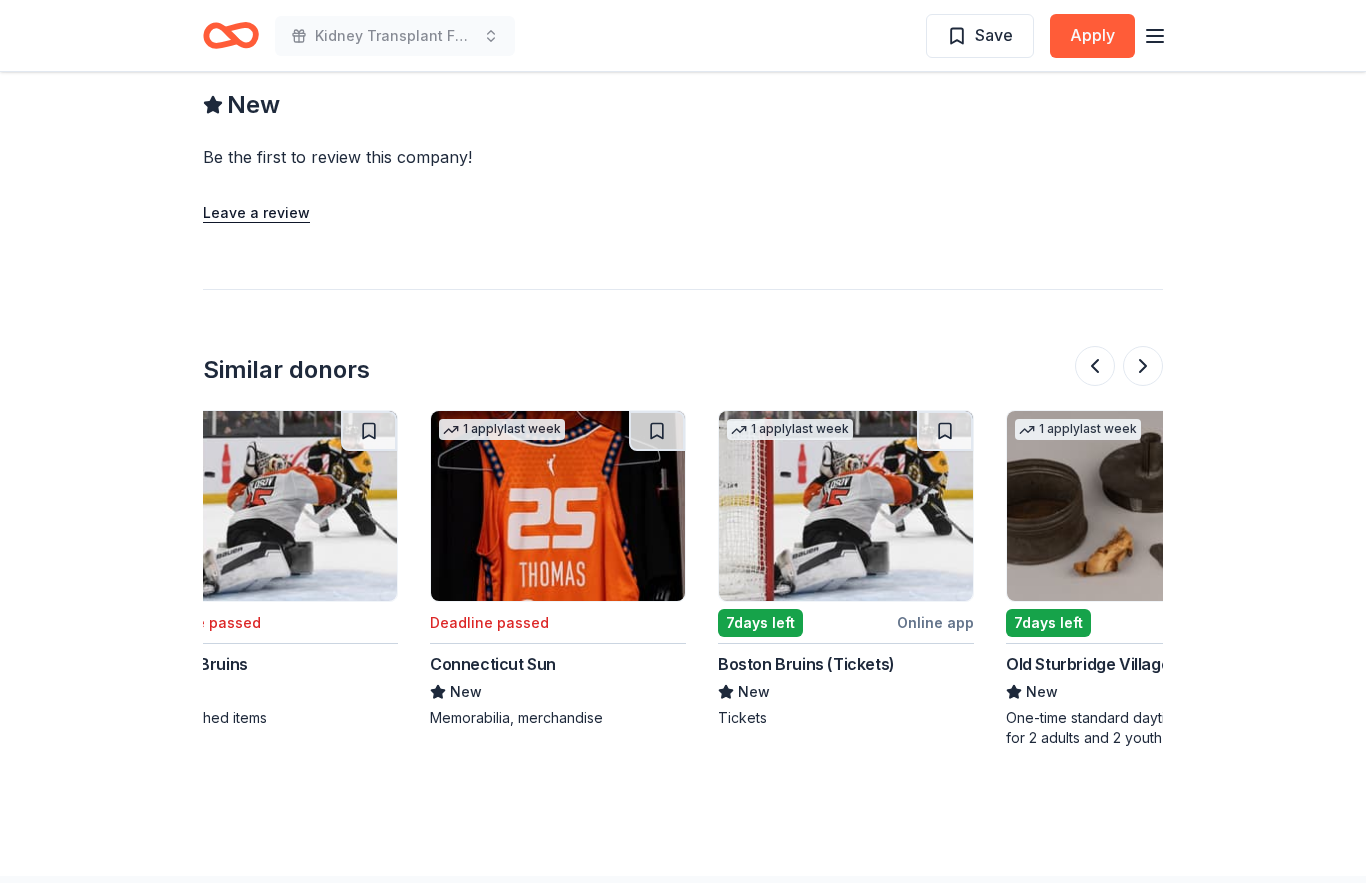 scroll, scrollTop: 0, scrollLeft: 1728, axis: horizontal 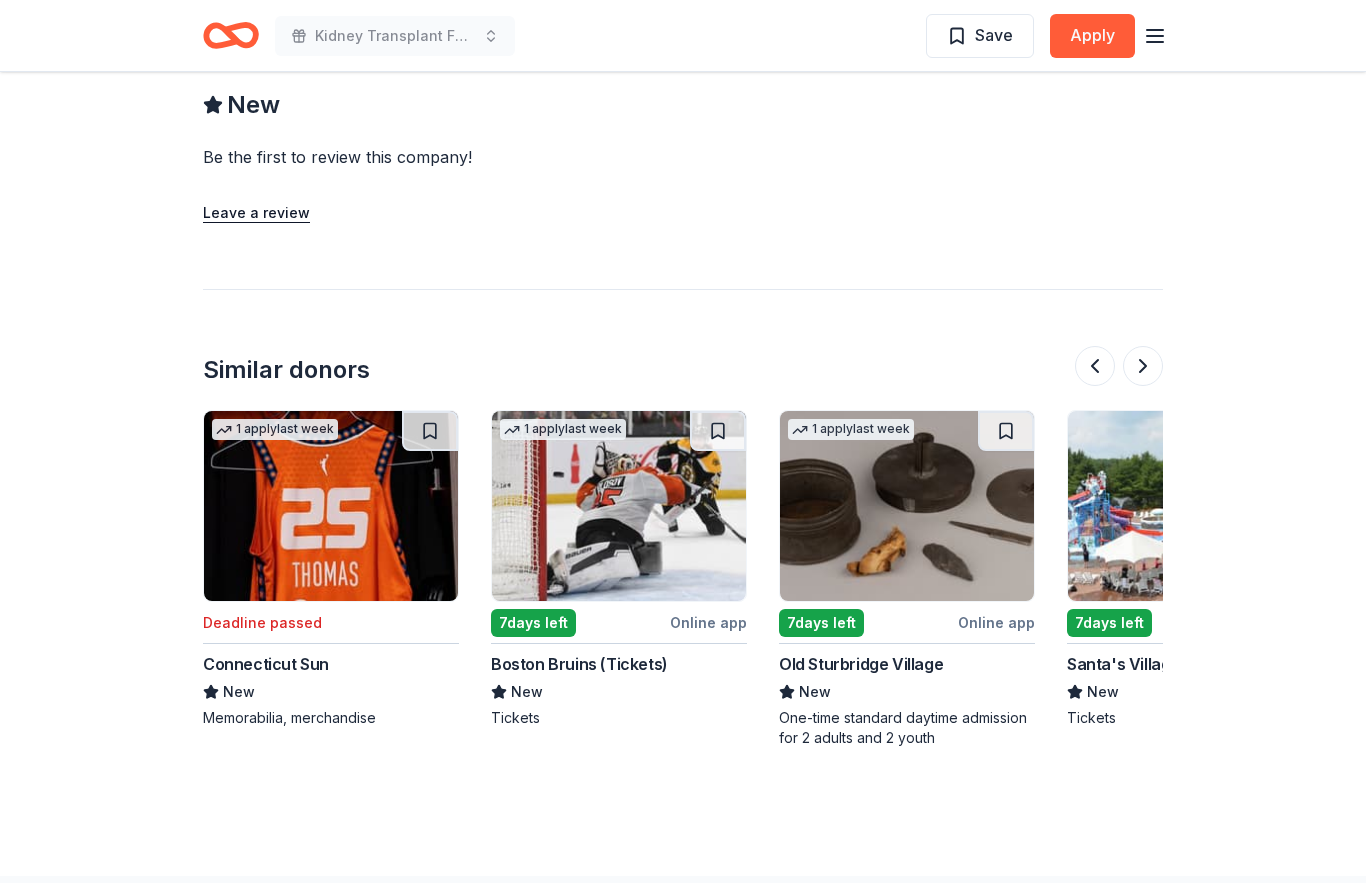 click at bounding box center (1143, 366) 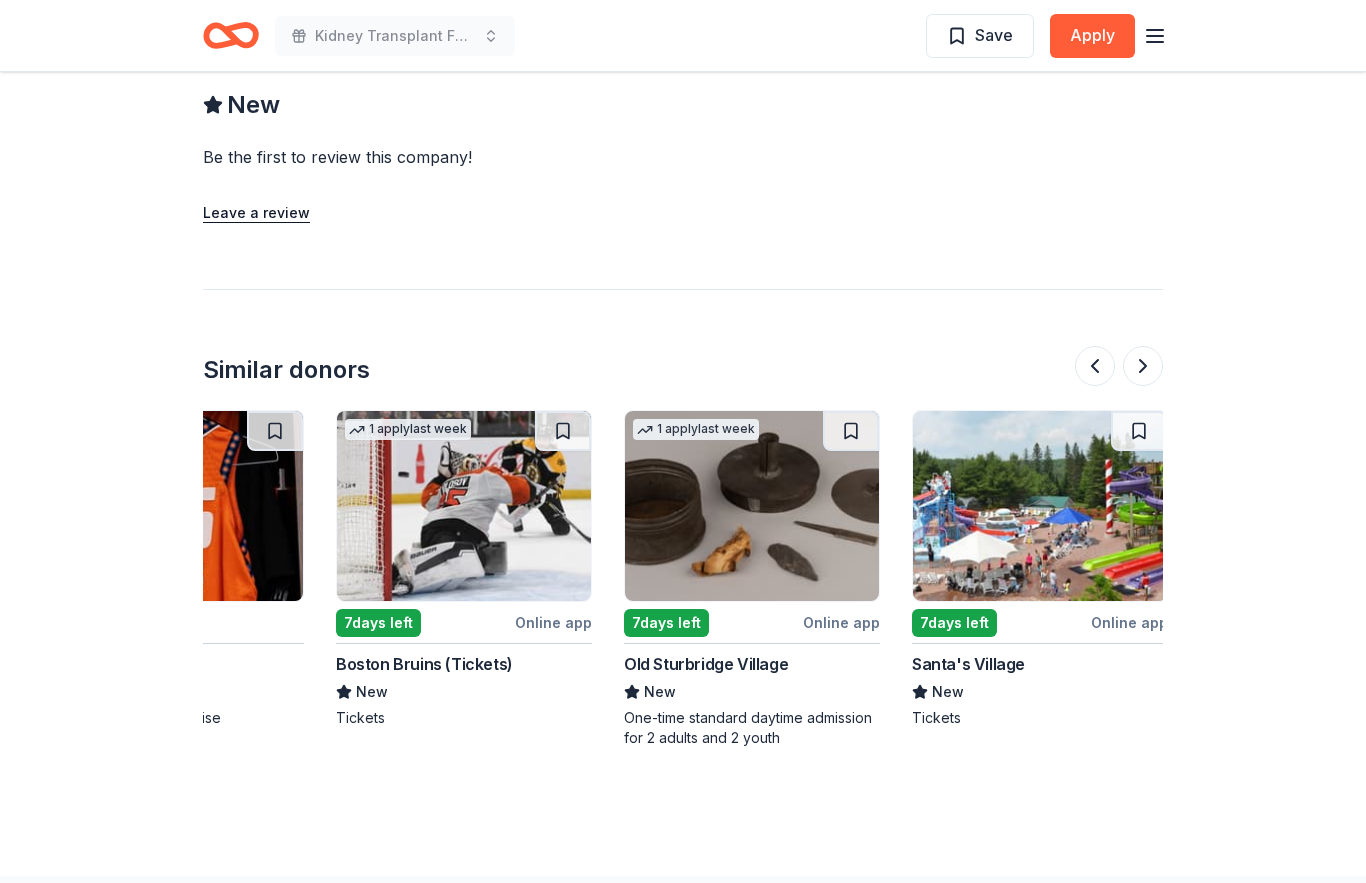 scroll, scrollTop: 0, scrollLeft: 1888, axis: horizontal 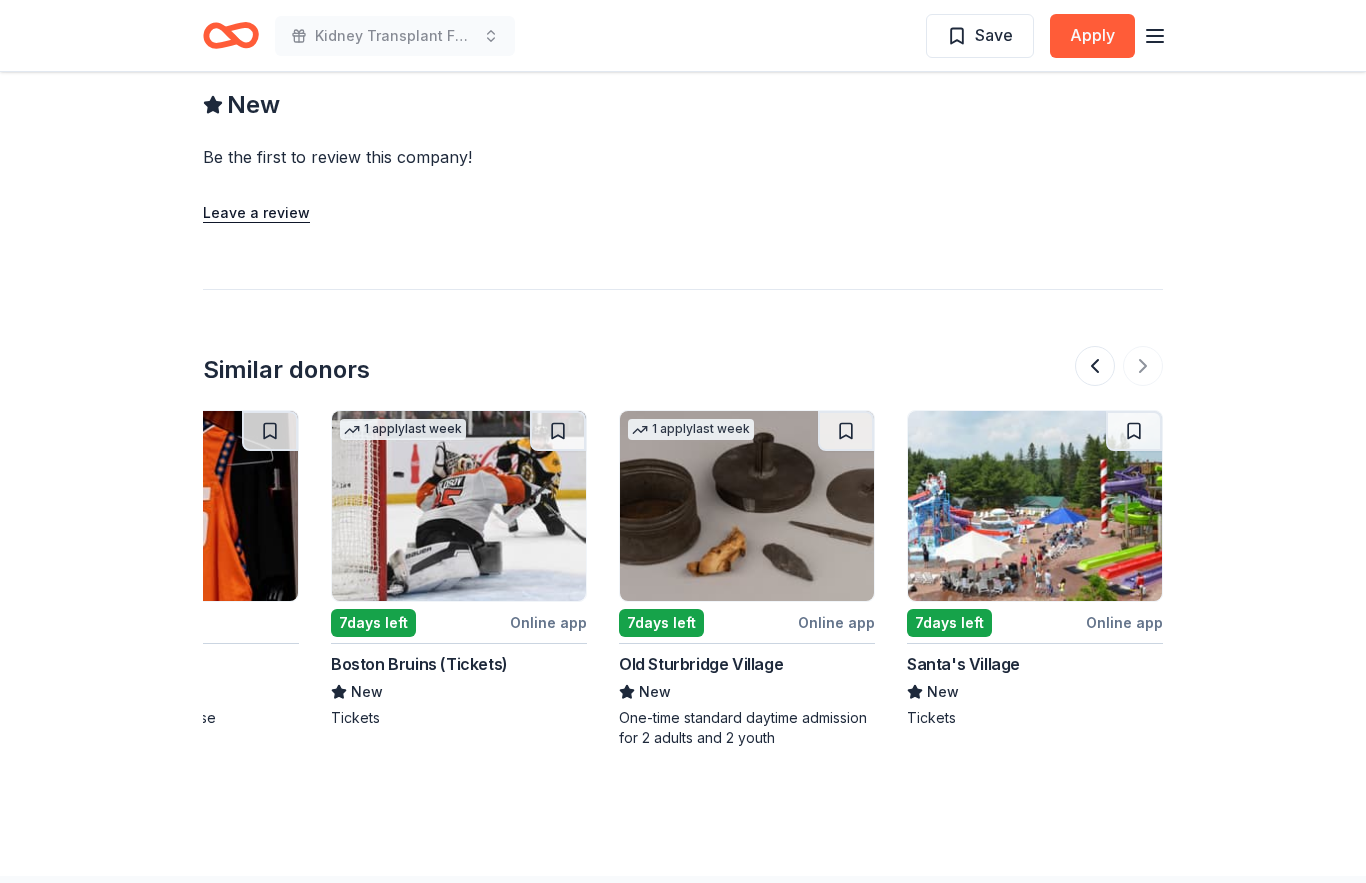 click at bounding box center (1119, 366) 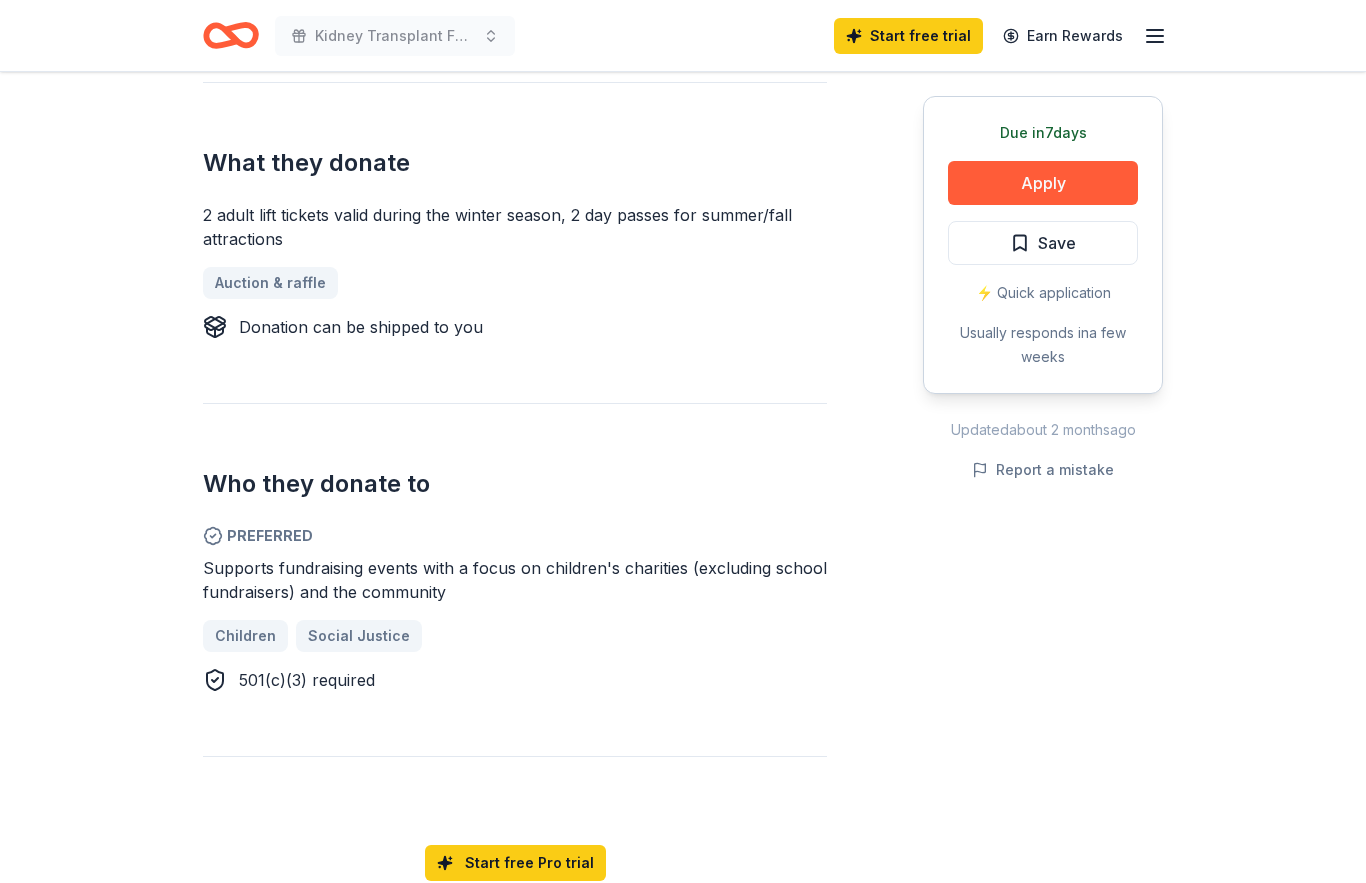 scroll, scrollTop: 797, scrollLeft: 0, axis: vertical 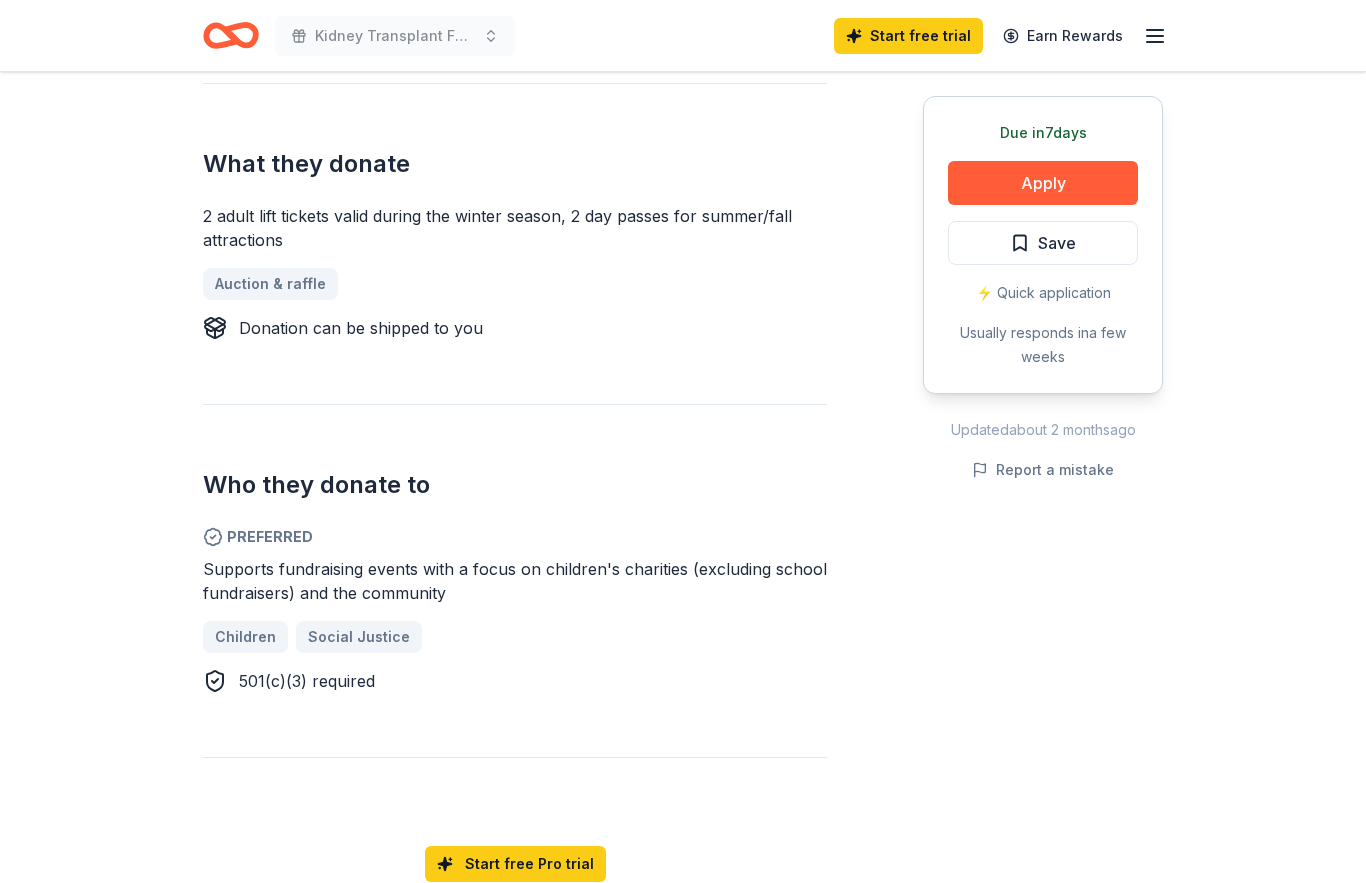 click on "Apply" at bounding box center [1043, 183] 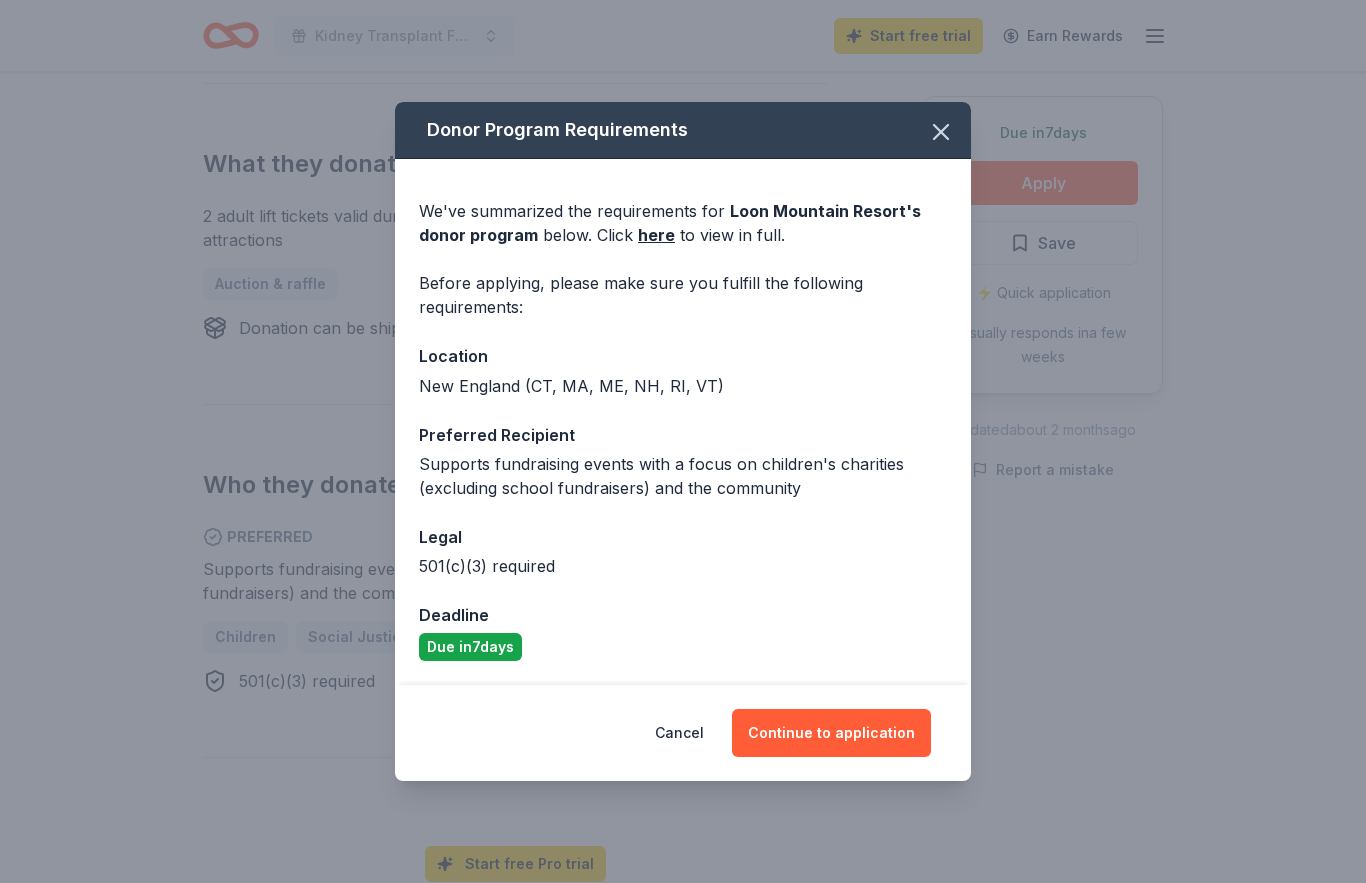 click on "Continue to application" at bounding box center [831, 733] 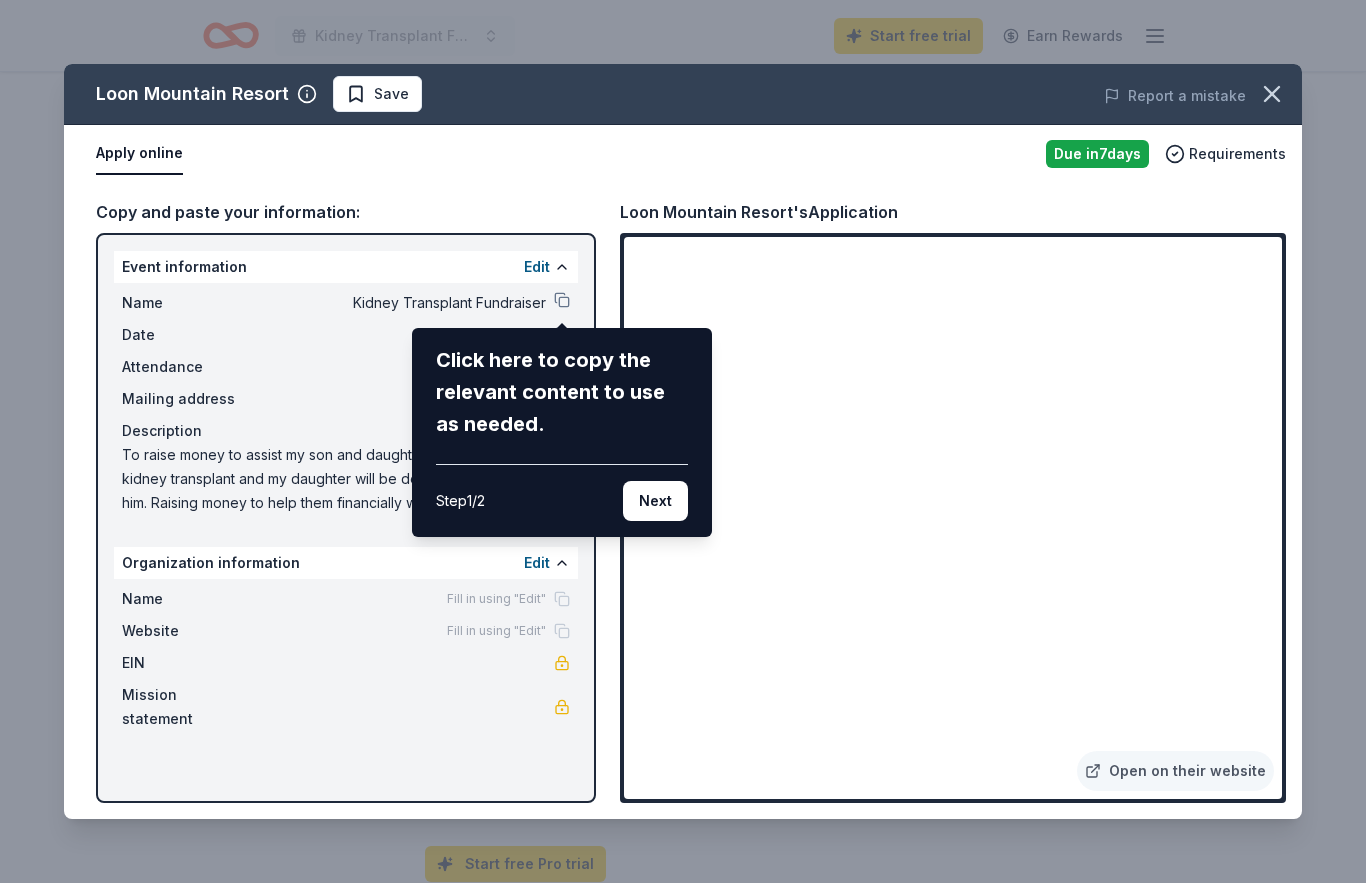 click on "Next" at bounding box center [655, 501] 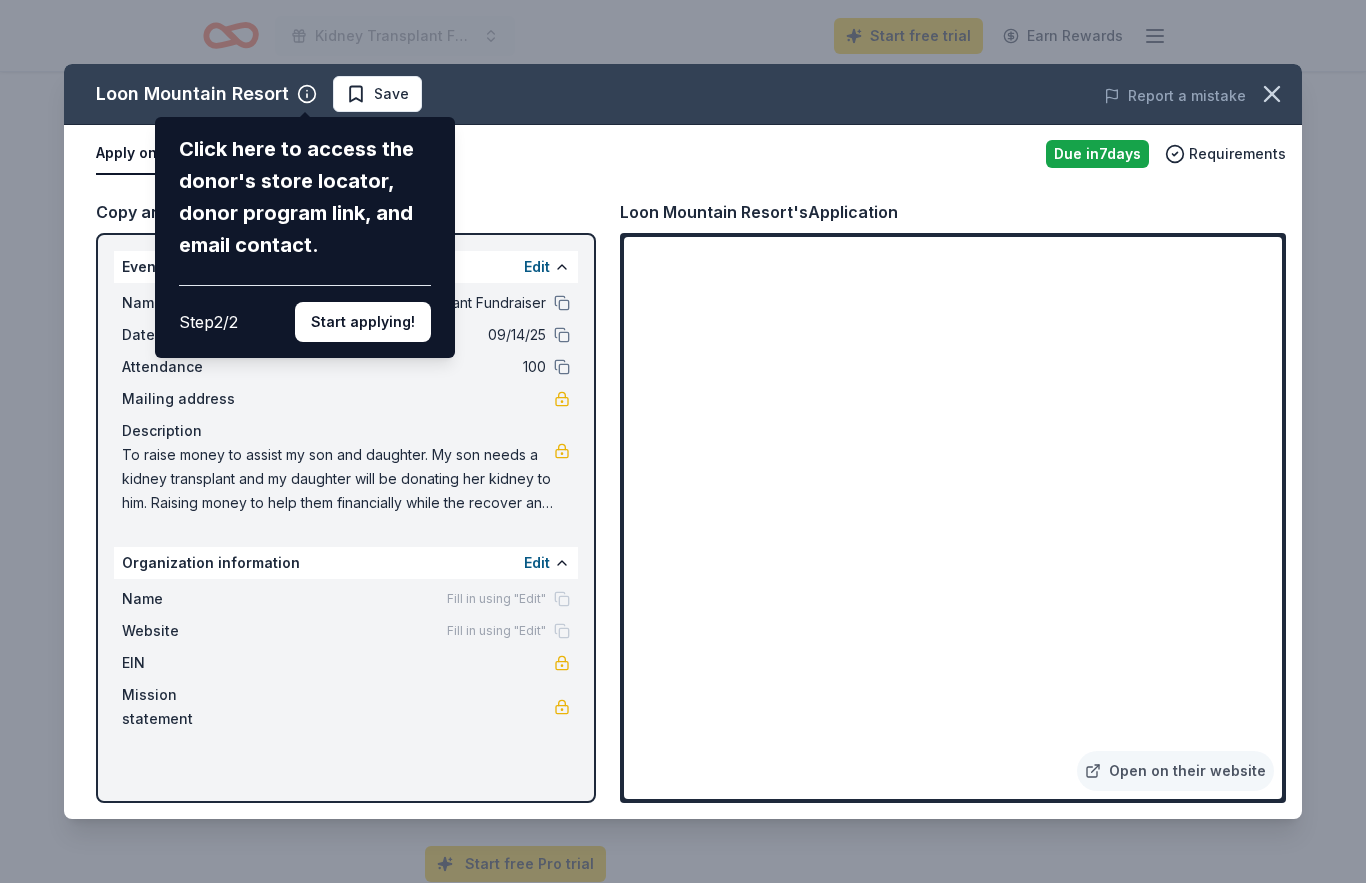 click on "[FIRST] [LAST] Click here to access the donor's store locator, donor program link, and email contact. Step 2 / 2 Start applying! Save Report a mistake Apply online Due in 7 days Requirements Copy and paste your information: Event information Edit Name Kidney Transplant Fundraiser Date [DATE] Attendance 100 Mailing address Description To raise money to assist my son and daughter. My son needs a kidney transplant and my daughter will be donating her kidney to him. Raising money to help them financially while the recover and can’t work. Organization information Edit Name Fill in using "Edit" Website Fill in using "Edit" EIN Mission statement Loon Mountain Resort's Application Open on their website" at bounding box center [683, 441] 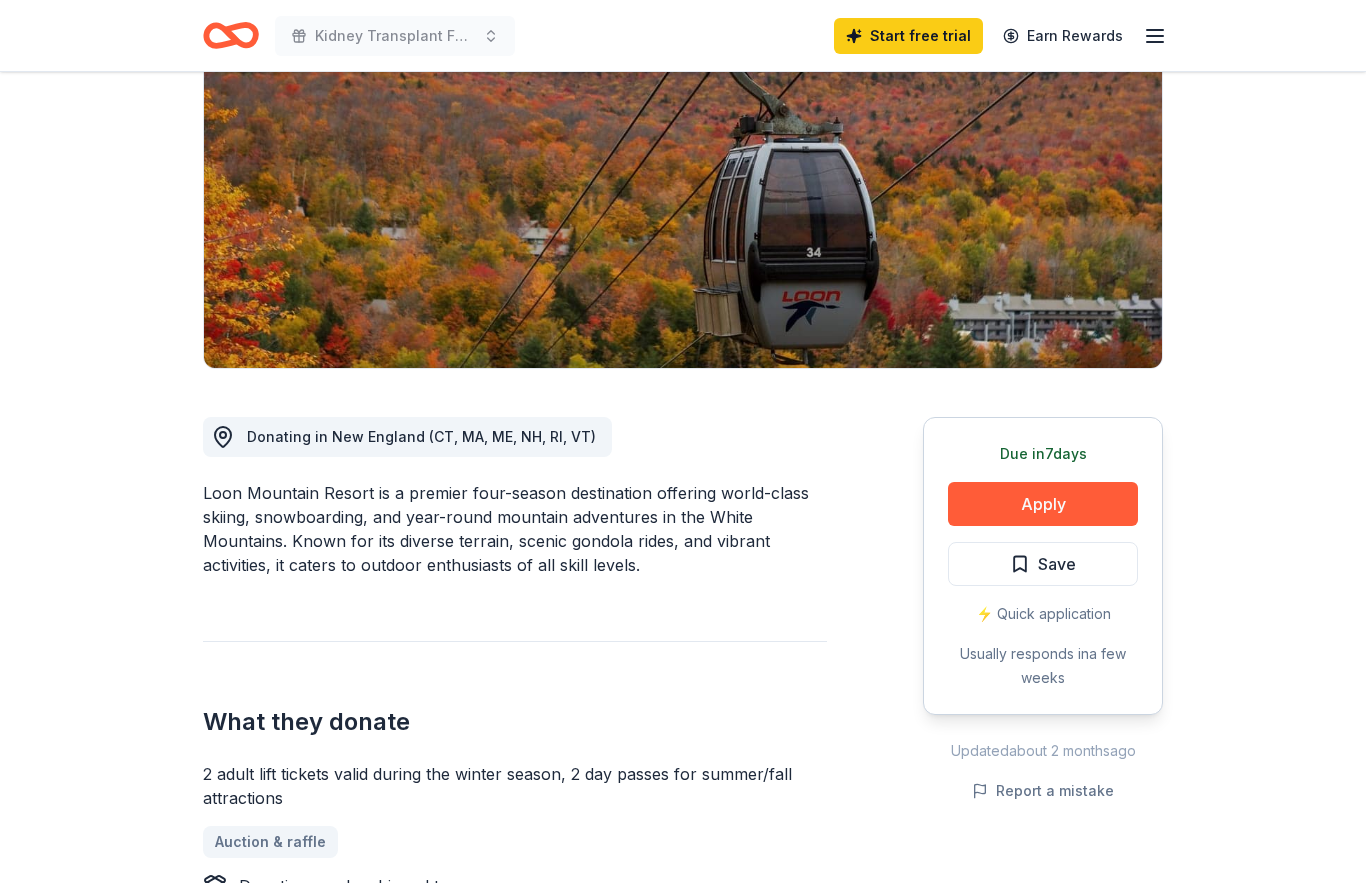 scroll, scrollTop: 0, scrollLeft: 0, axis: both 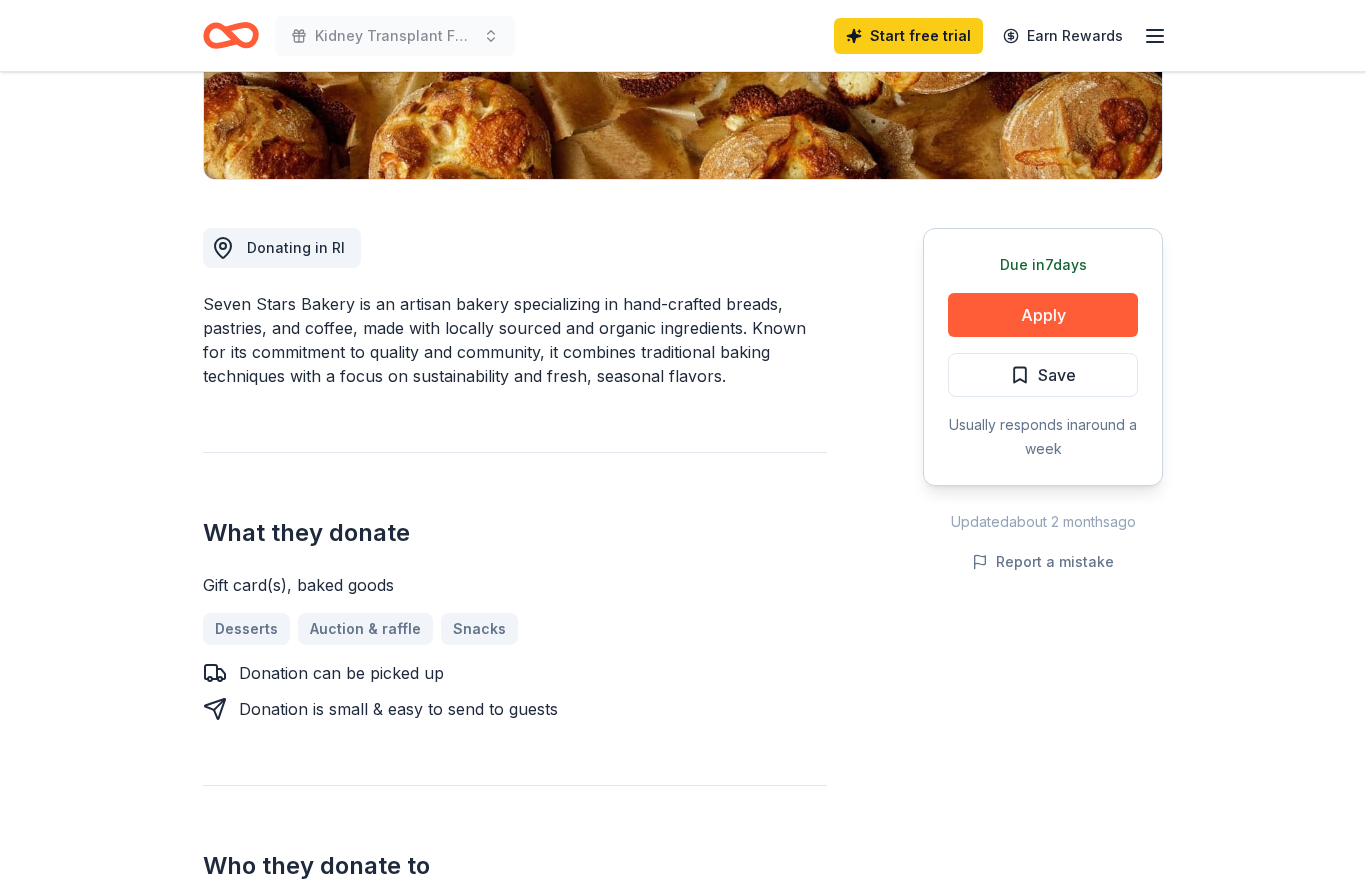 click on "Apply" at bounding box center [1043, 316] 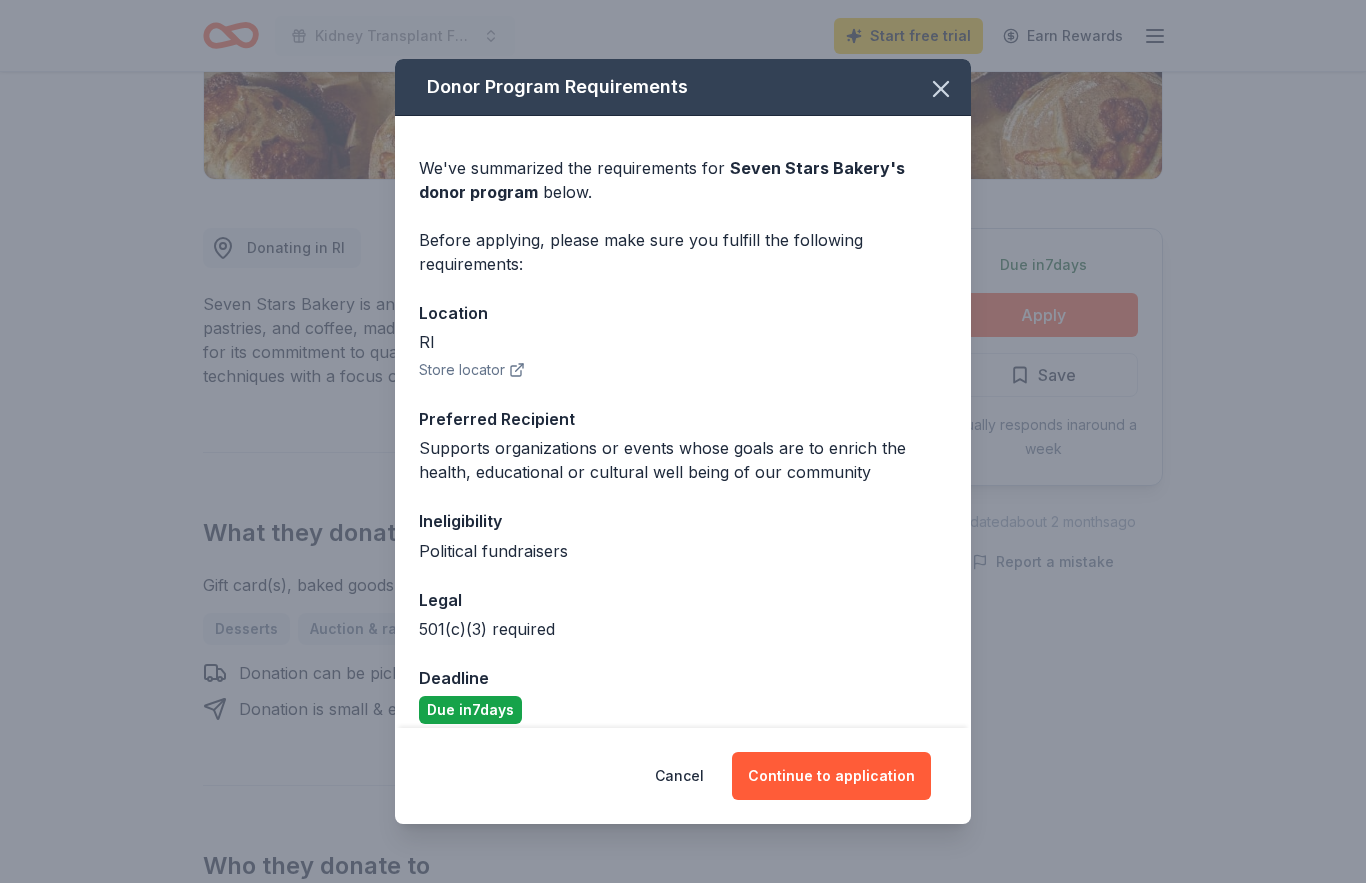 click on "Continue to application" at bounding box center [831, 776] 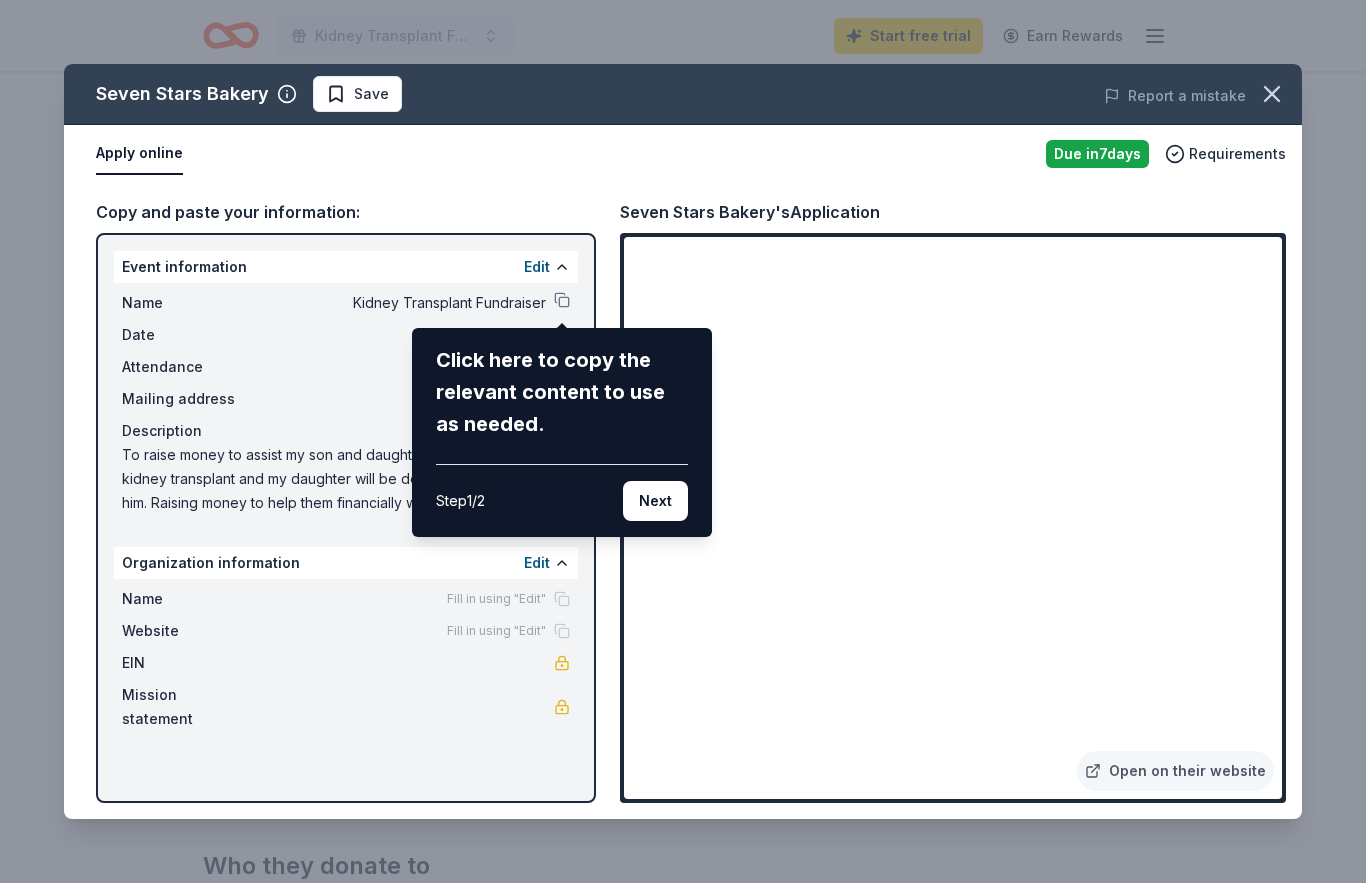 click on "Next" at bounding box center (655, 501) 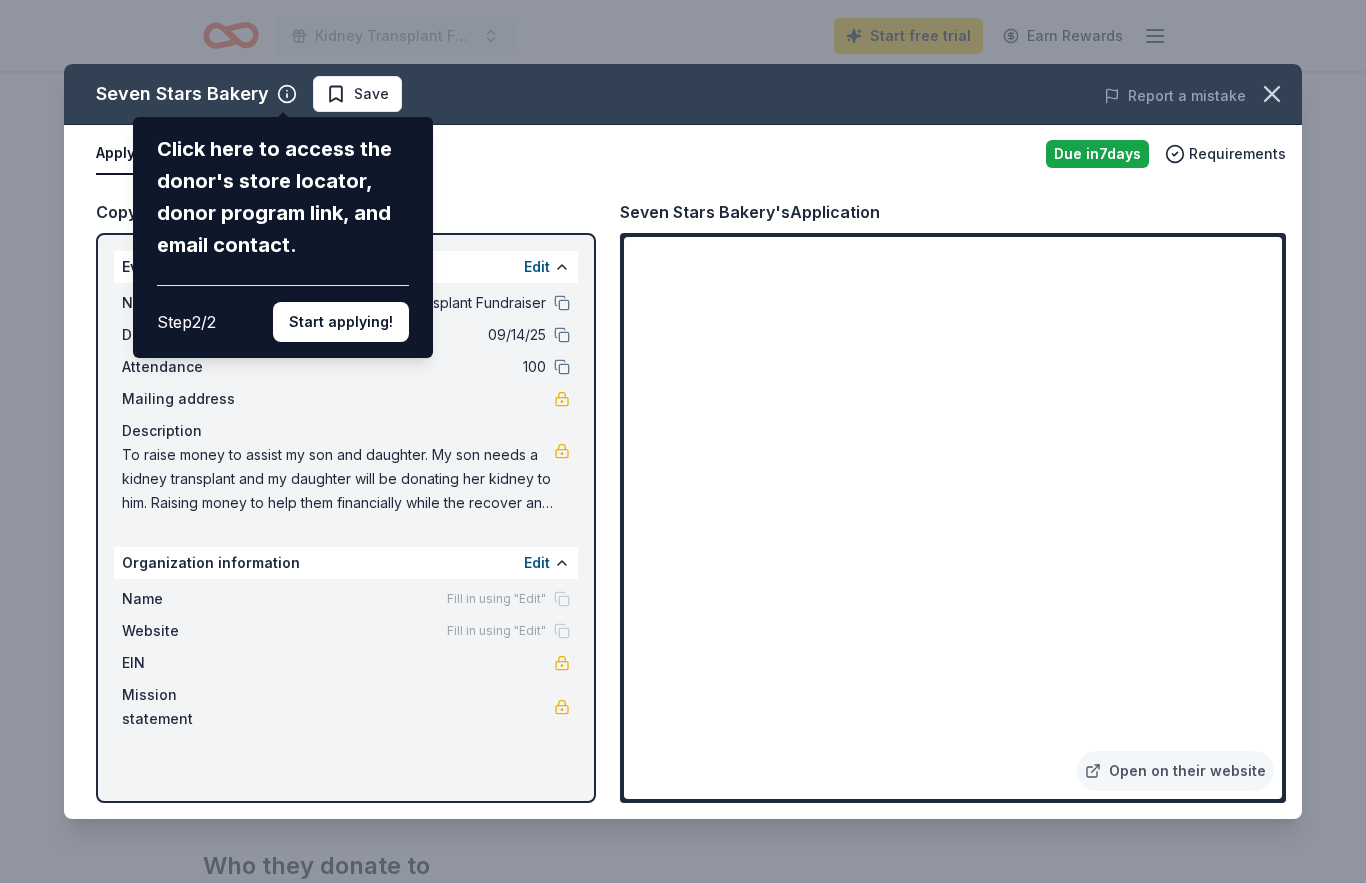 click on "Start applying!" at bounding box center (341, 322) 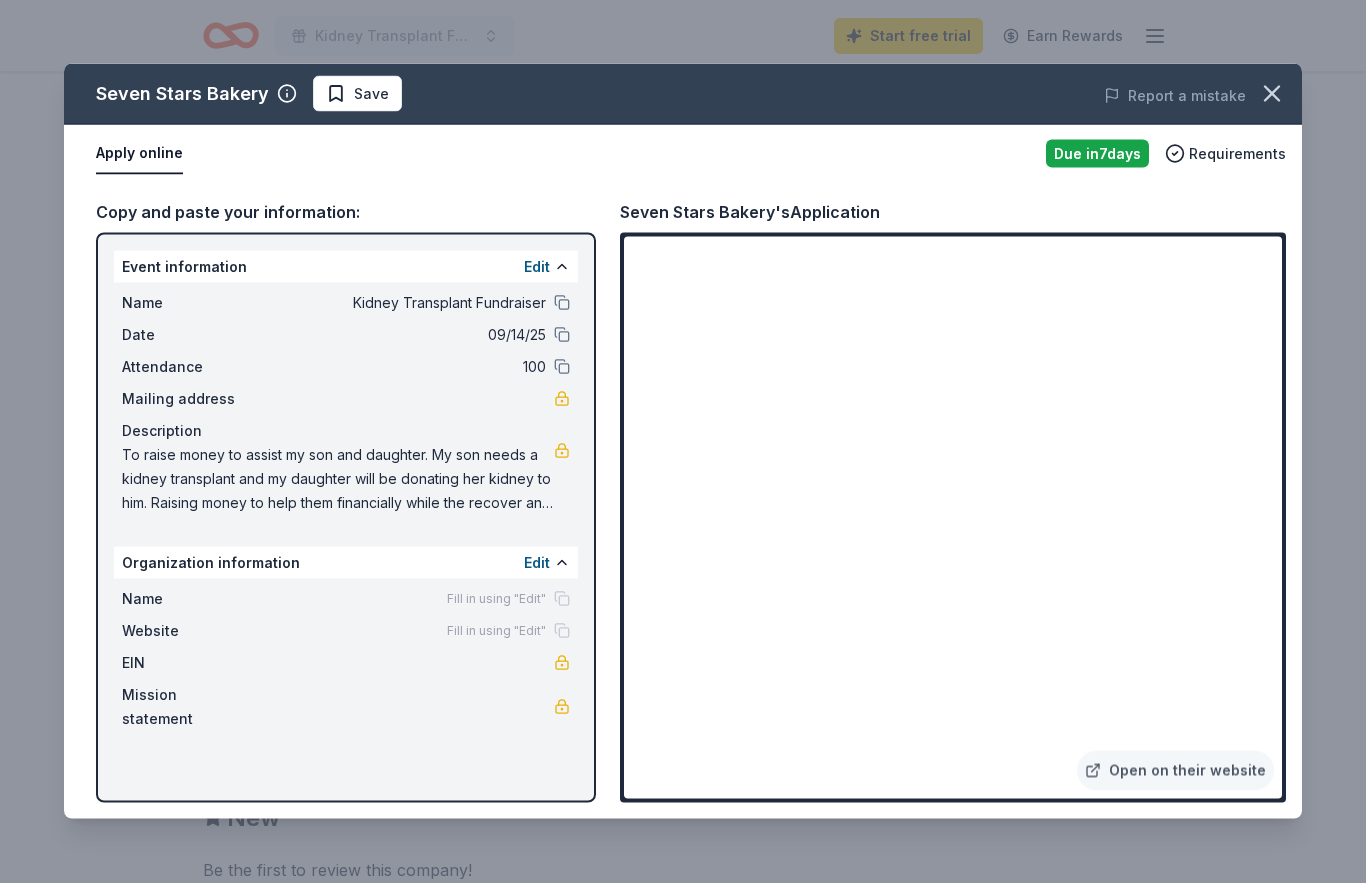 scroll, scrollTop: 1206, scrollLeft: 0, axis: vertical 